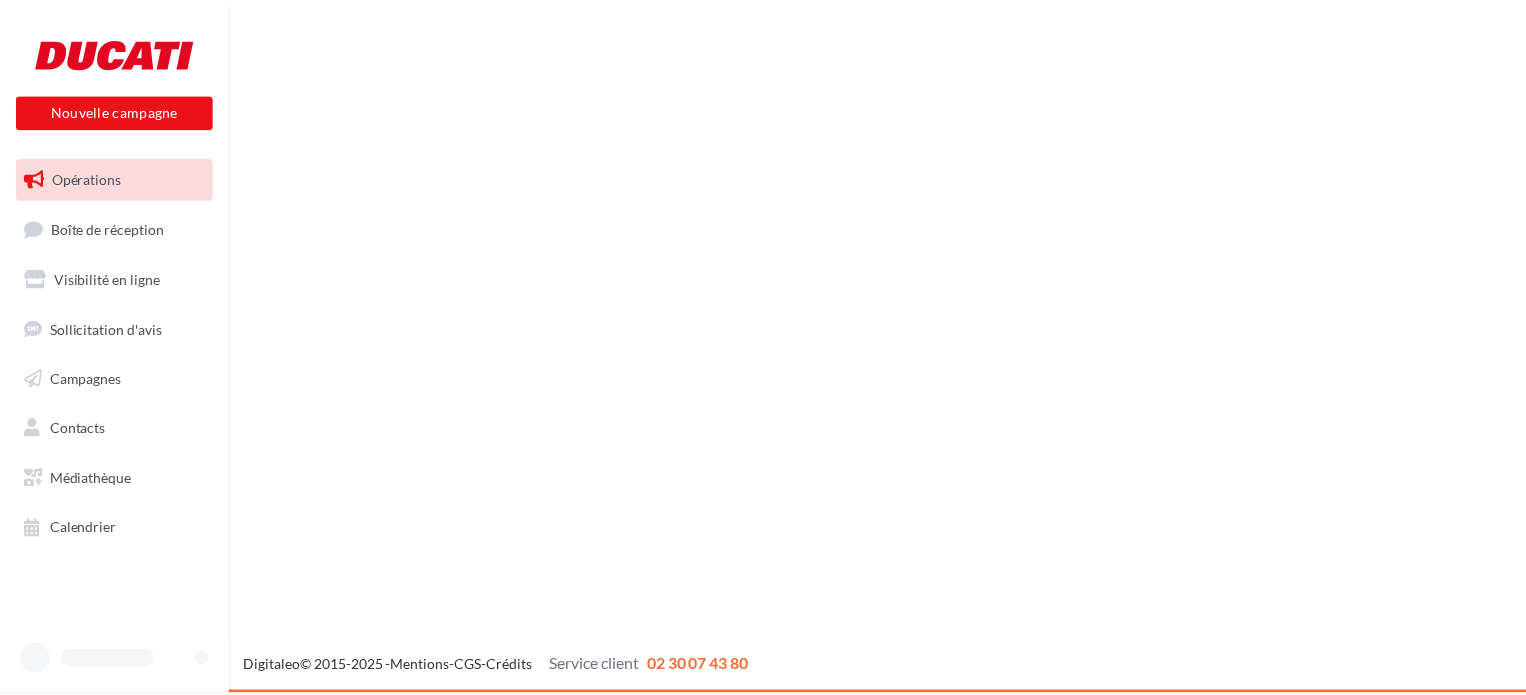 scroll, scrollTop: 0, scrollLeft: 0, axis: both 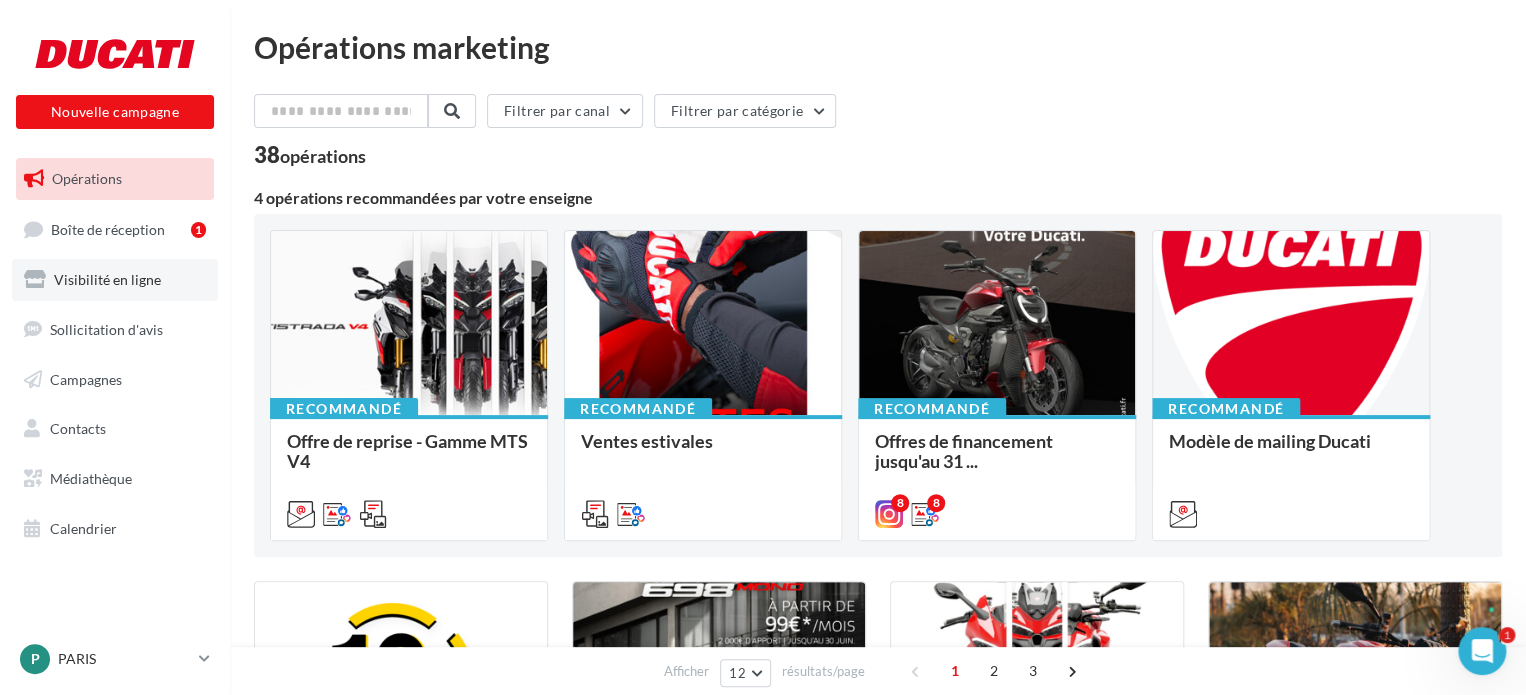 click on "Visibilité en ligne" at bounding box center [115, 280] 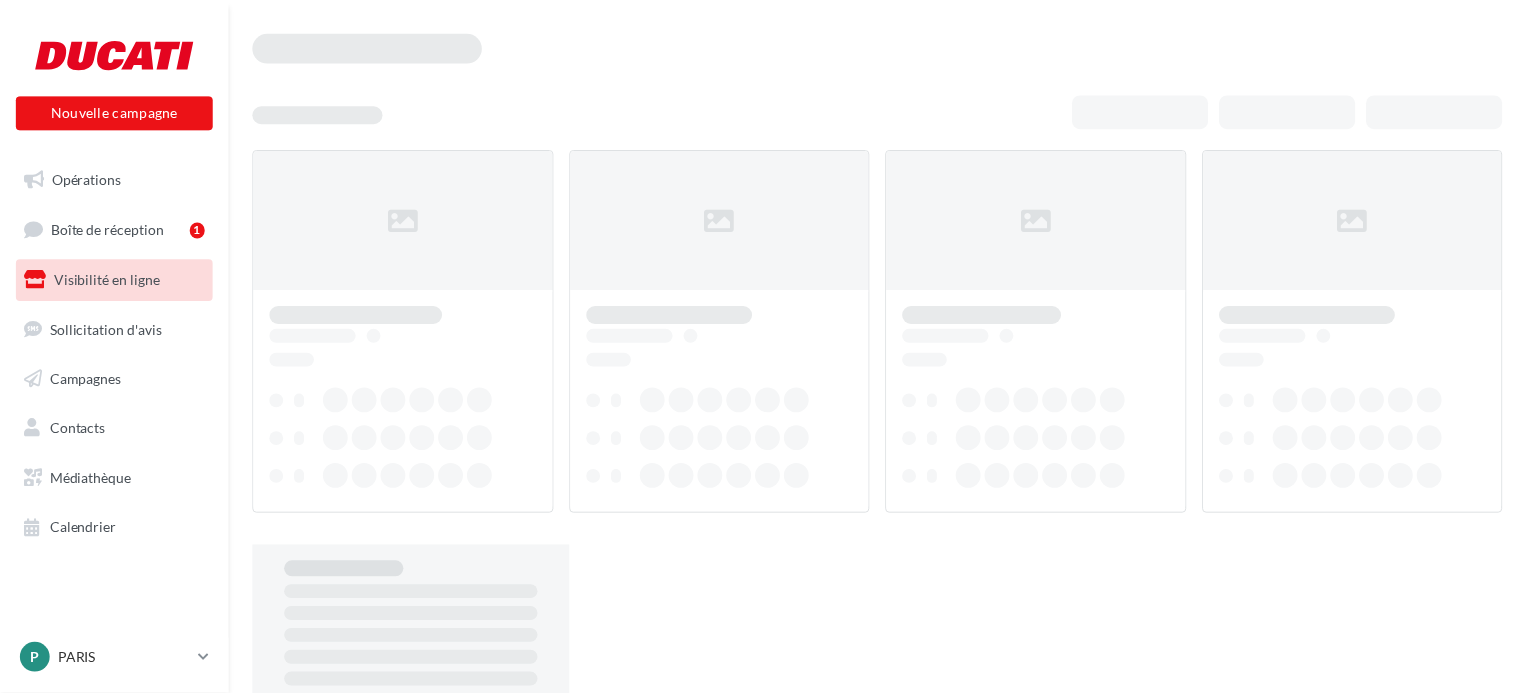 scroll, scrollTop: 0, scrollLeft: 0, axis: both 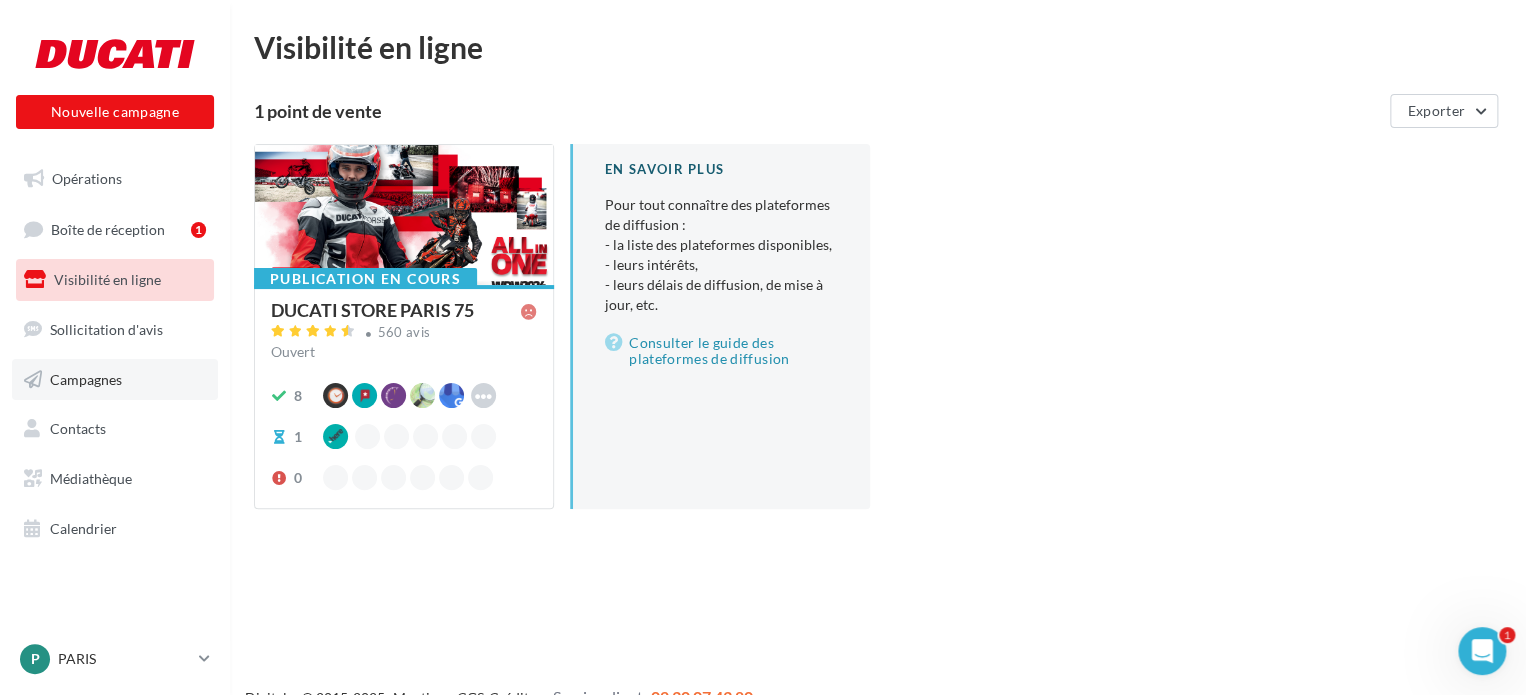 click on "Campagnes" at bounding box center [86, 378] 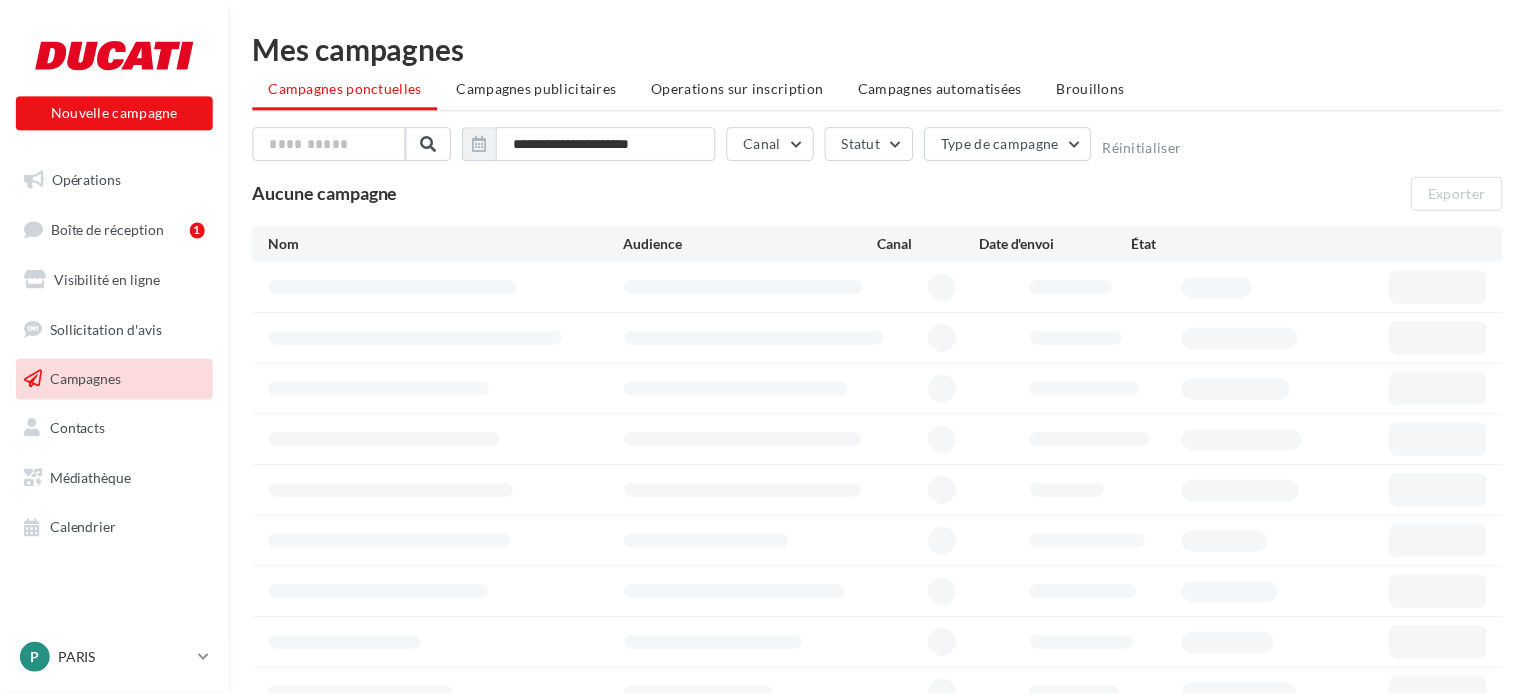 scroll, scrollTop: 0, scrollLeft: 0, axis: both 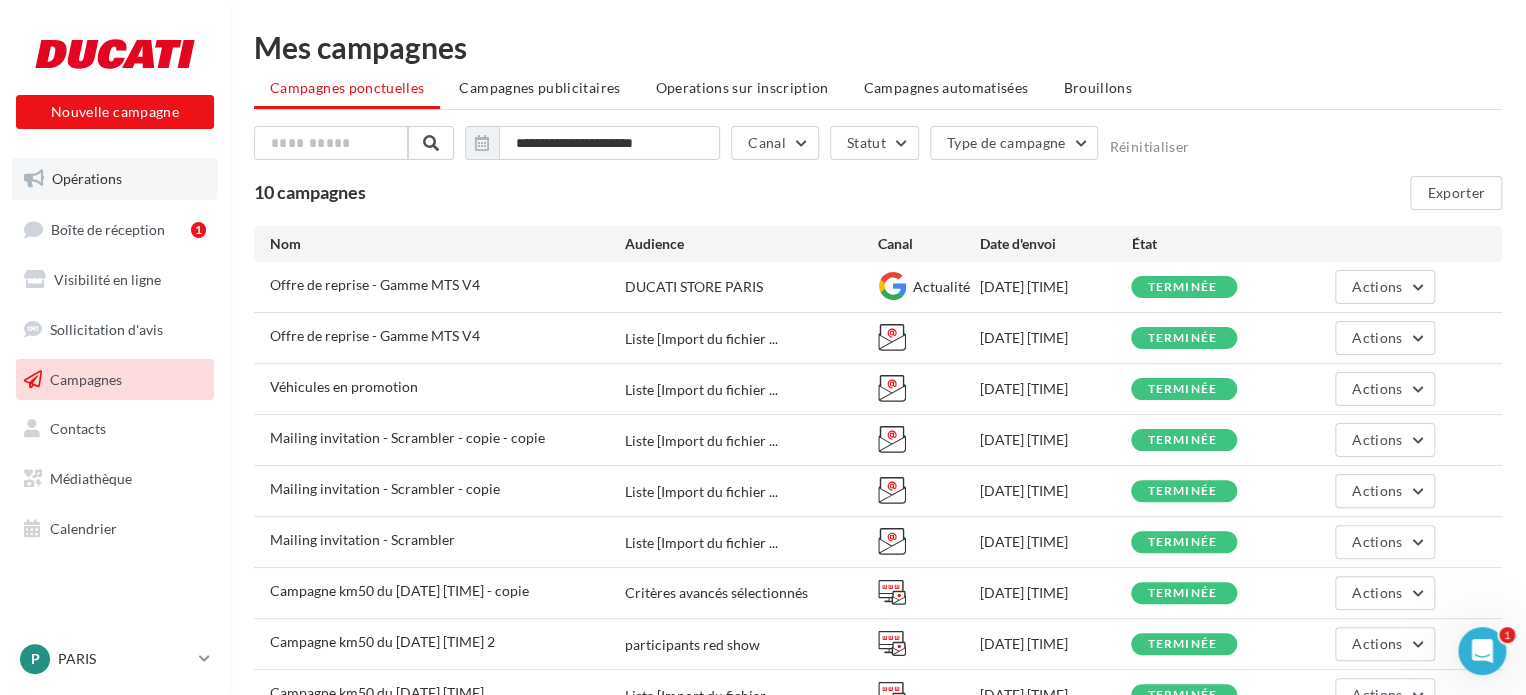 click on "Opérations" at bounding box center (87, 178) 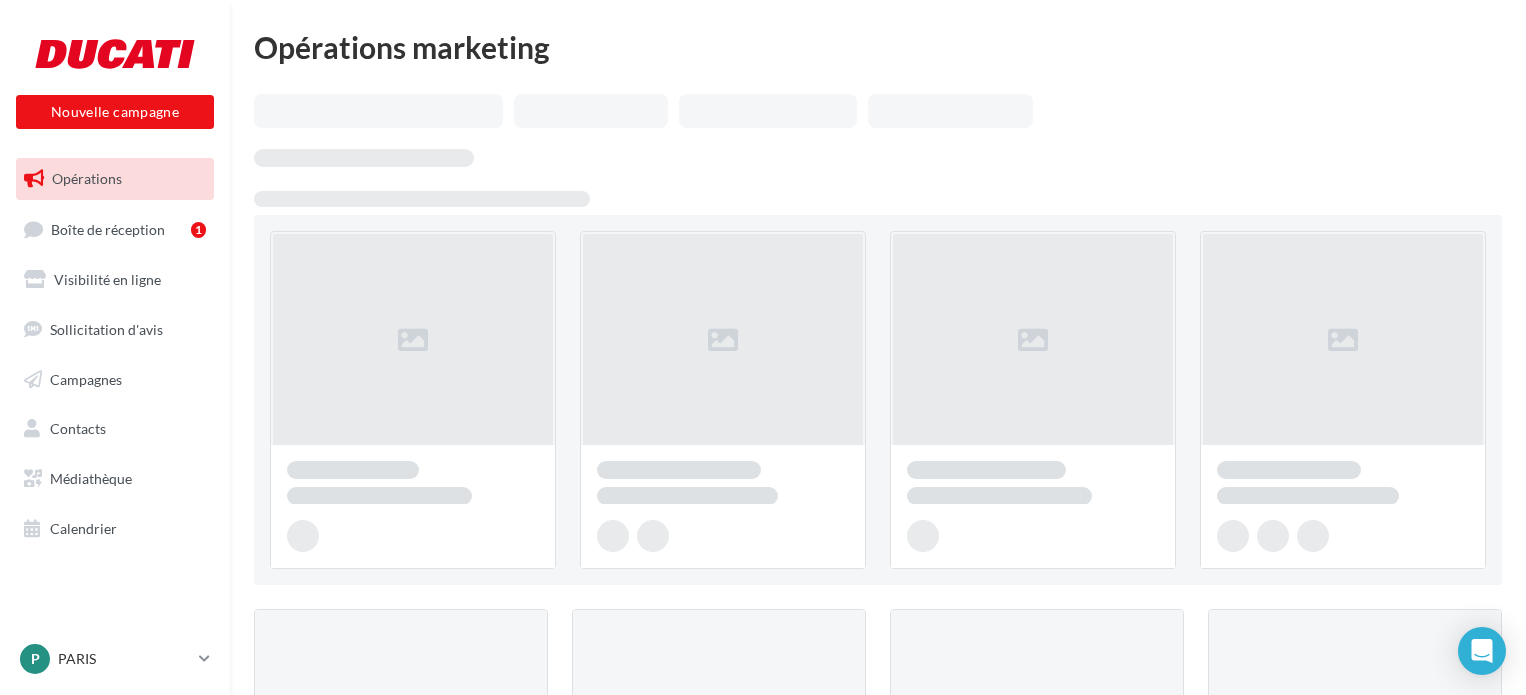 scroll, scrollTop: 0, scrollLeft: 0, axis: both 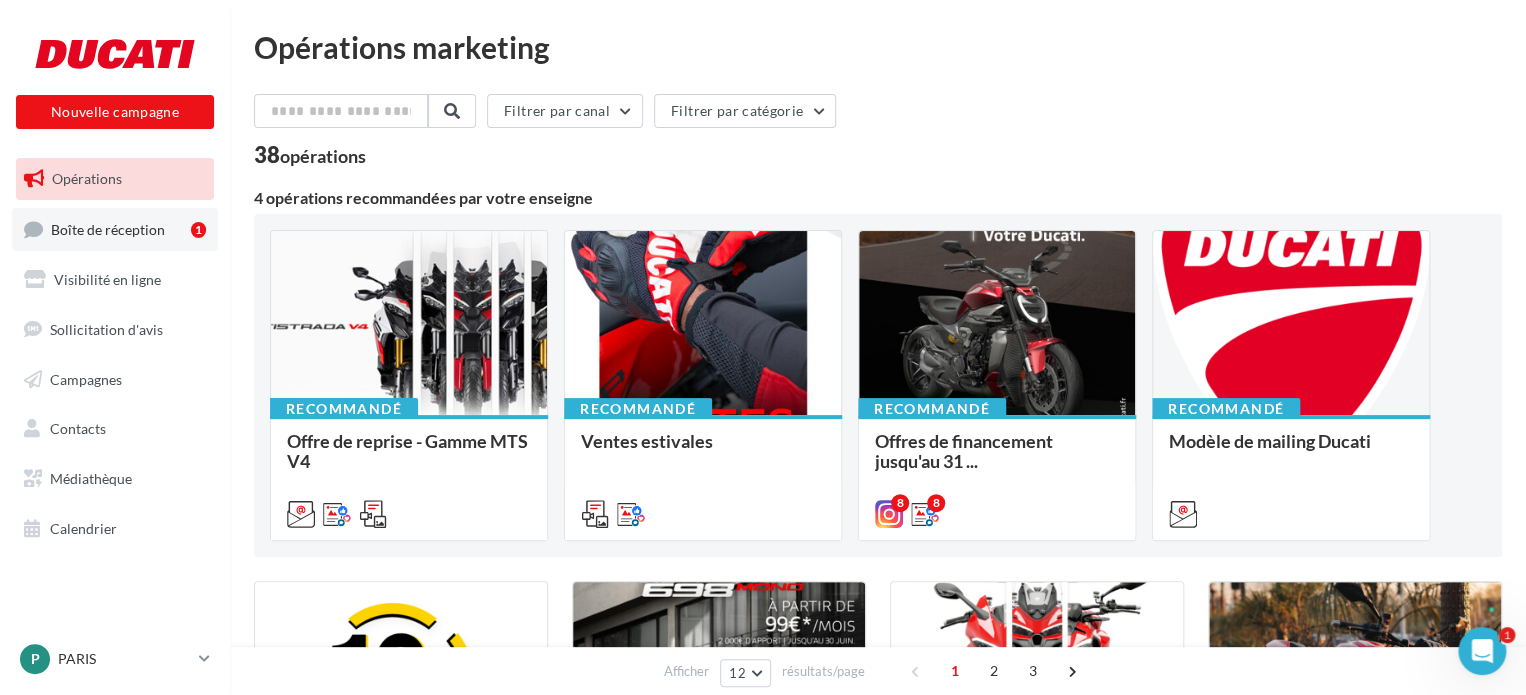 click on "Boîte de réception
1" at bounding box center (115, 229) 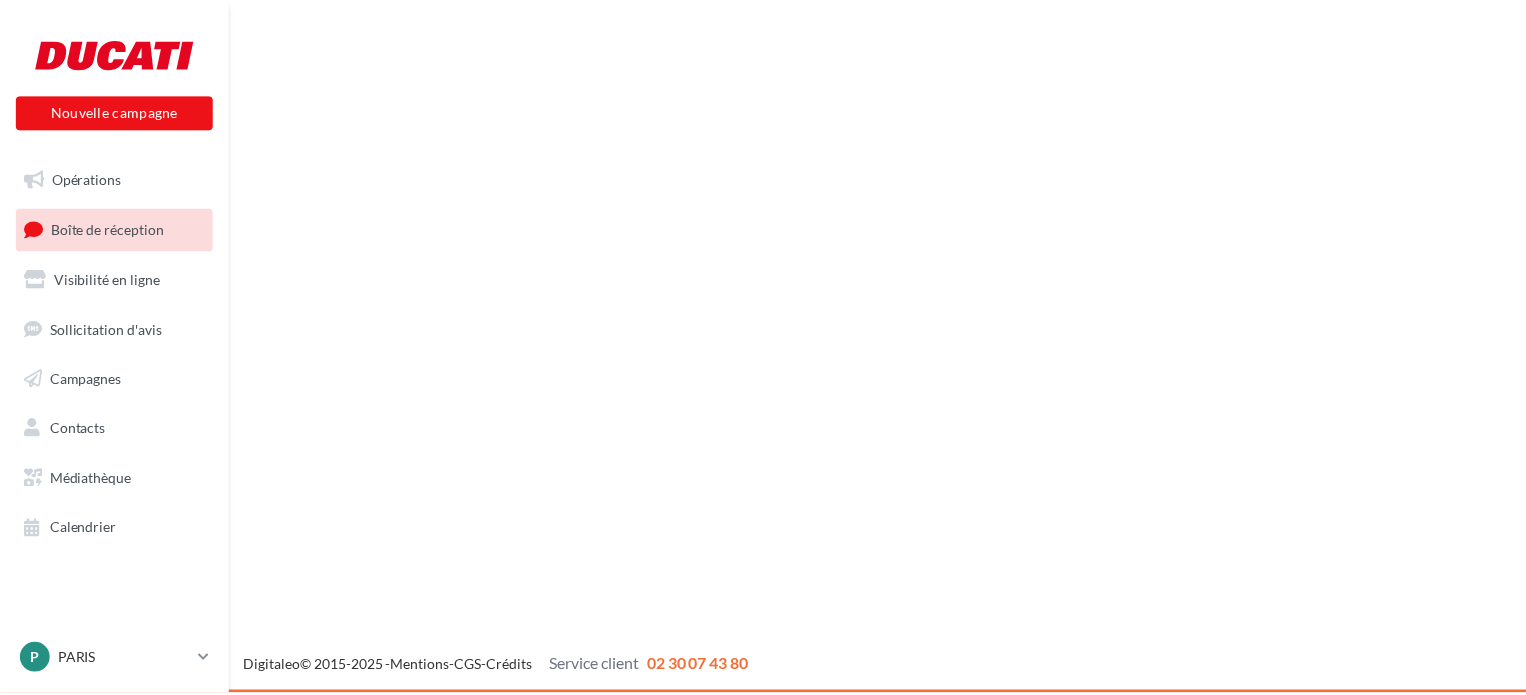 scroll, scrollTop: 0, scrollLeft: 0, axis: both 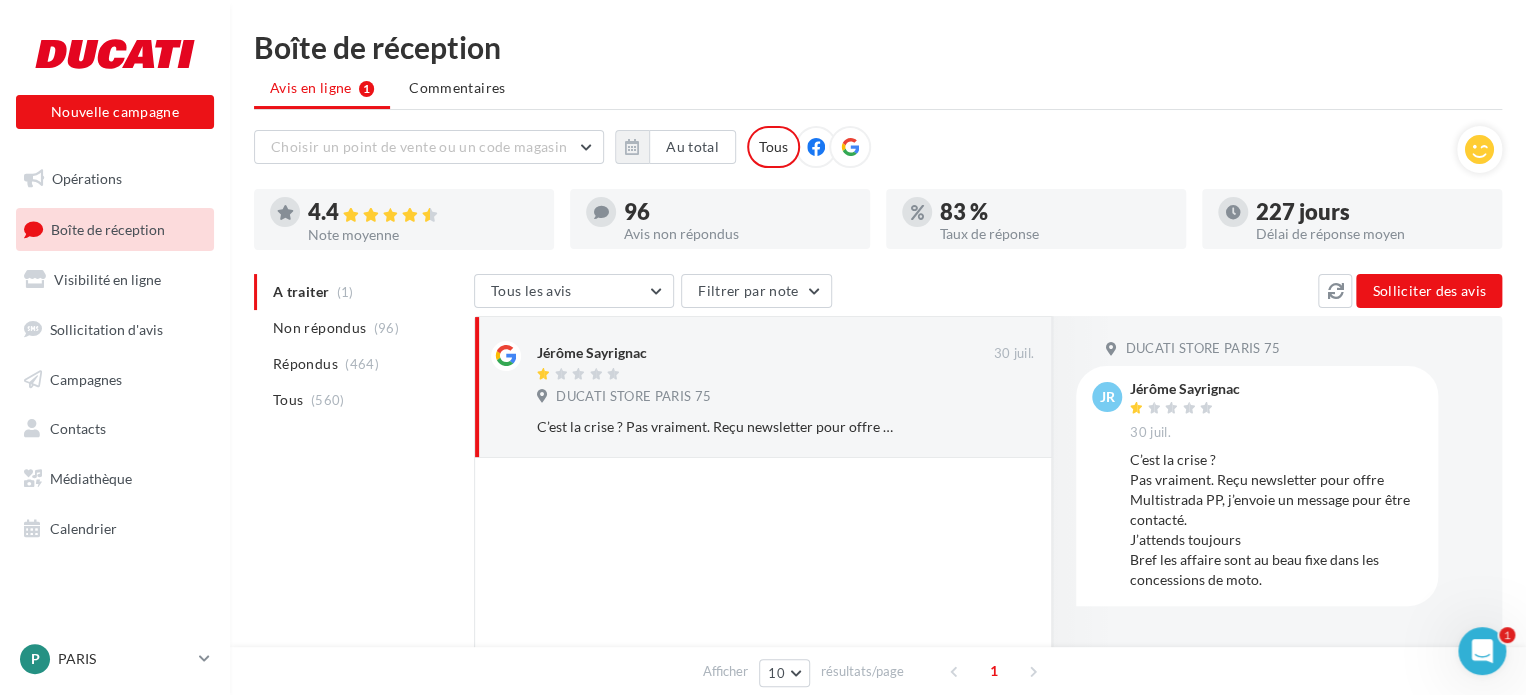 click at bounding box center (816, 147) 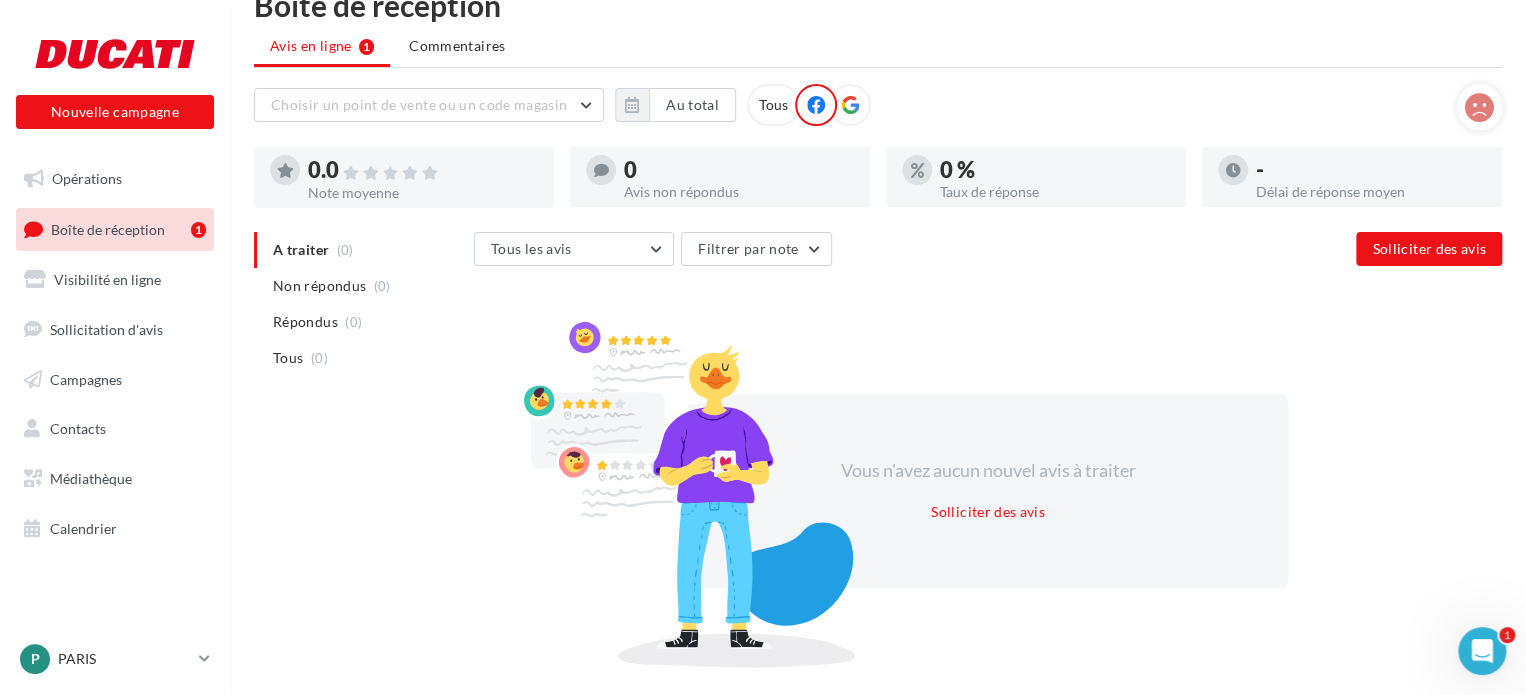scroll, scrollTop: 0, scrollLeft: 0, axis: both 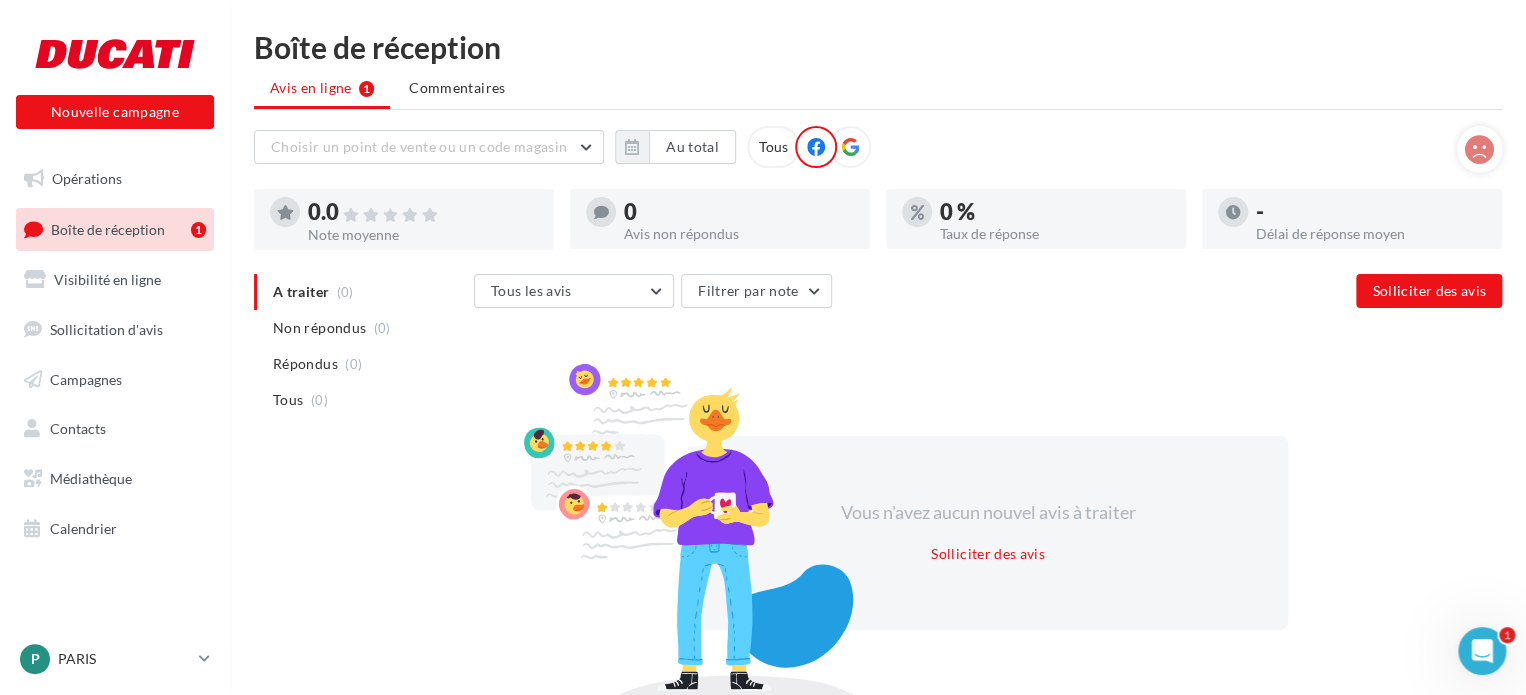 click at bounding box center (850, 147) 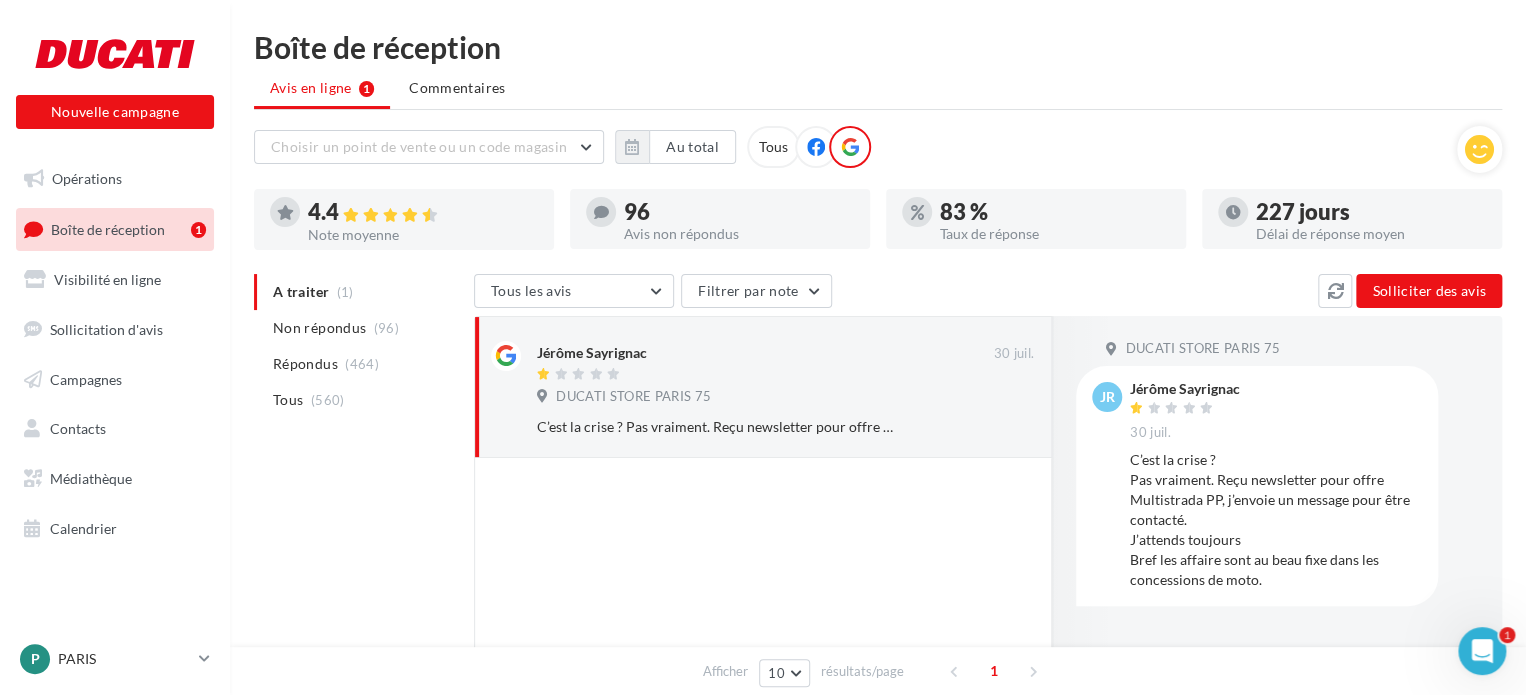 click on "Tous" at bounding box center (773, 147) 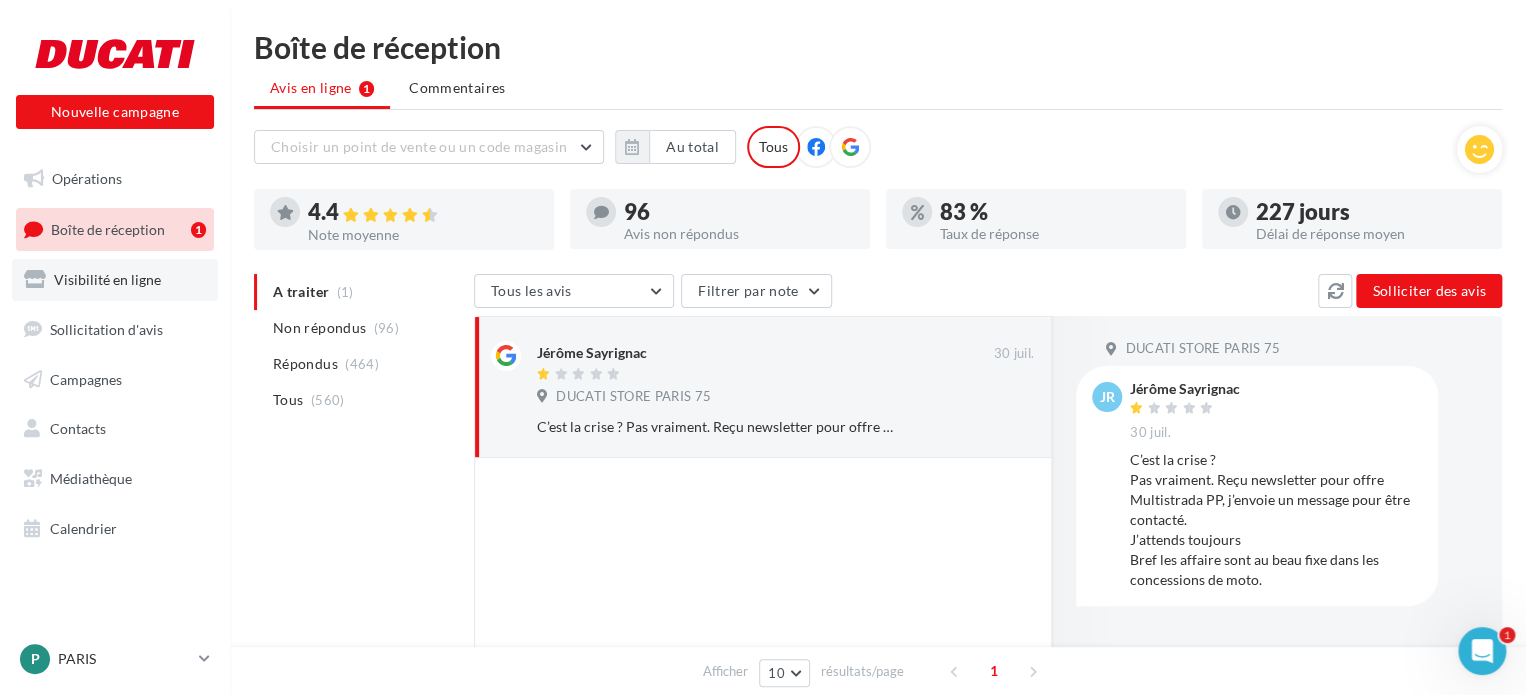 click on "Visibilité en ligne" at bounding box center (107, 279) 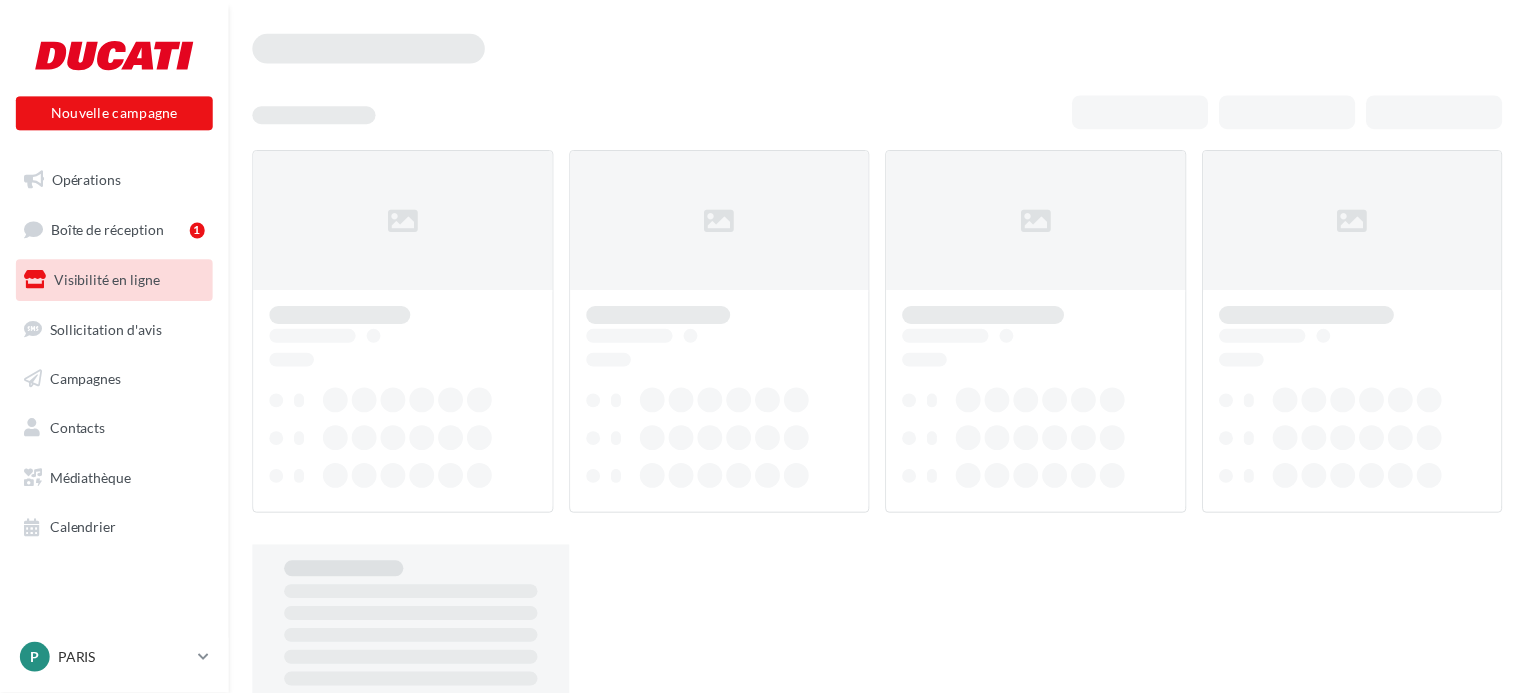 scroll, scrollTop: 0, scrollLeft: 0, axis: both 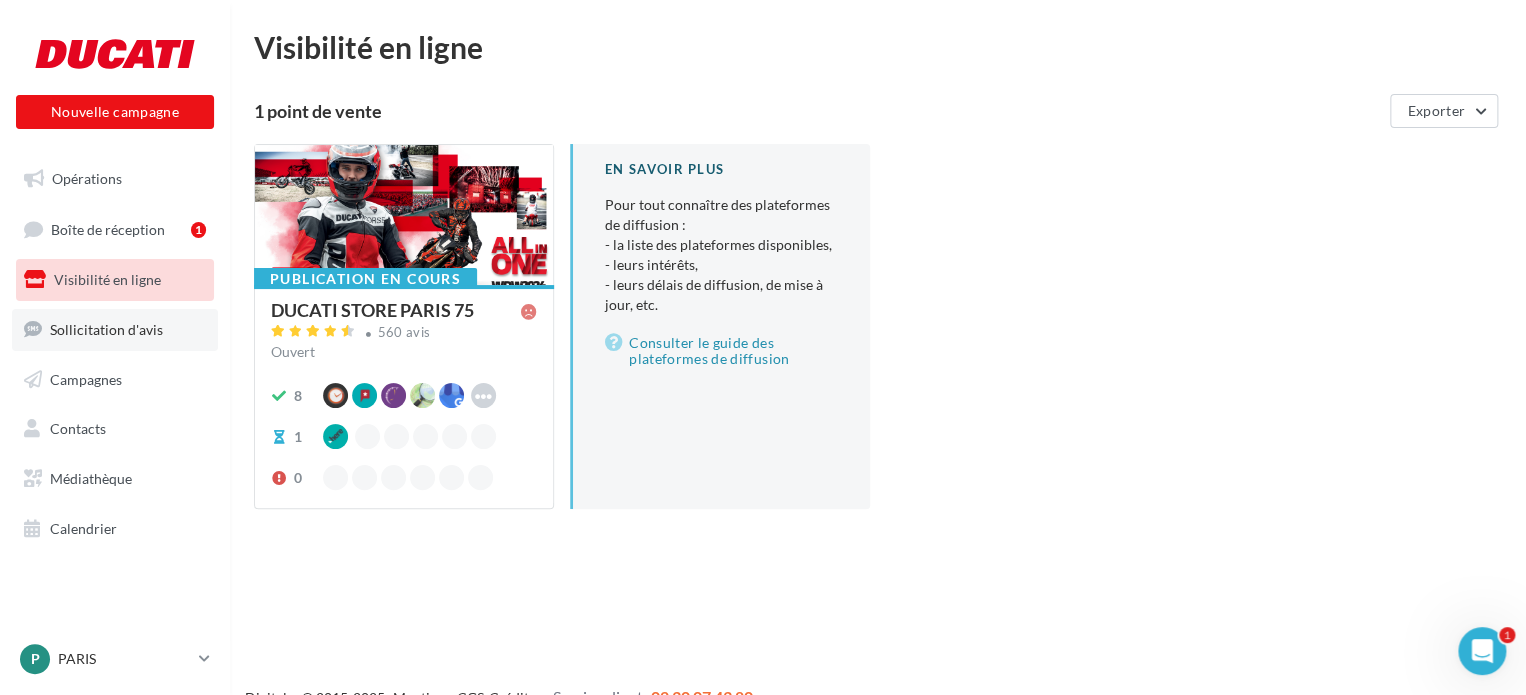 click on "Sollicitation d'avis" at bounding box center [106, 329] 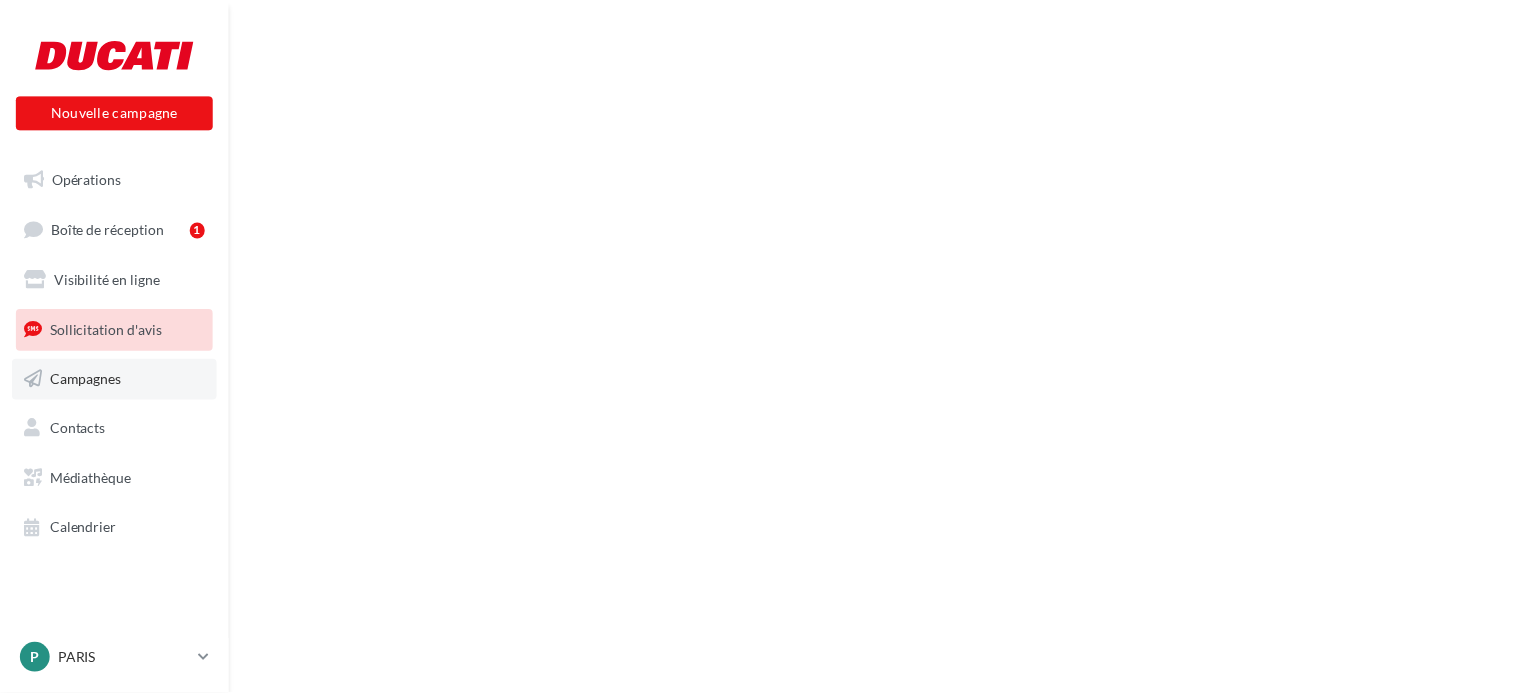 scroll, scrollTop: 0, scrollLeft: 0, axis: both 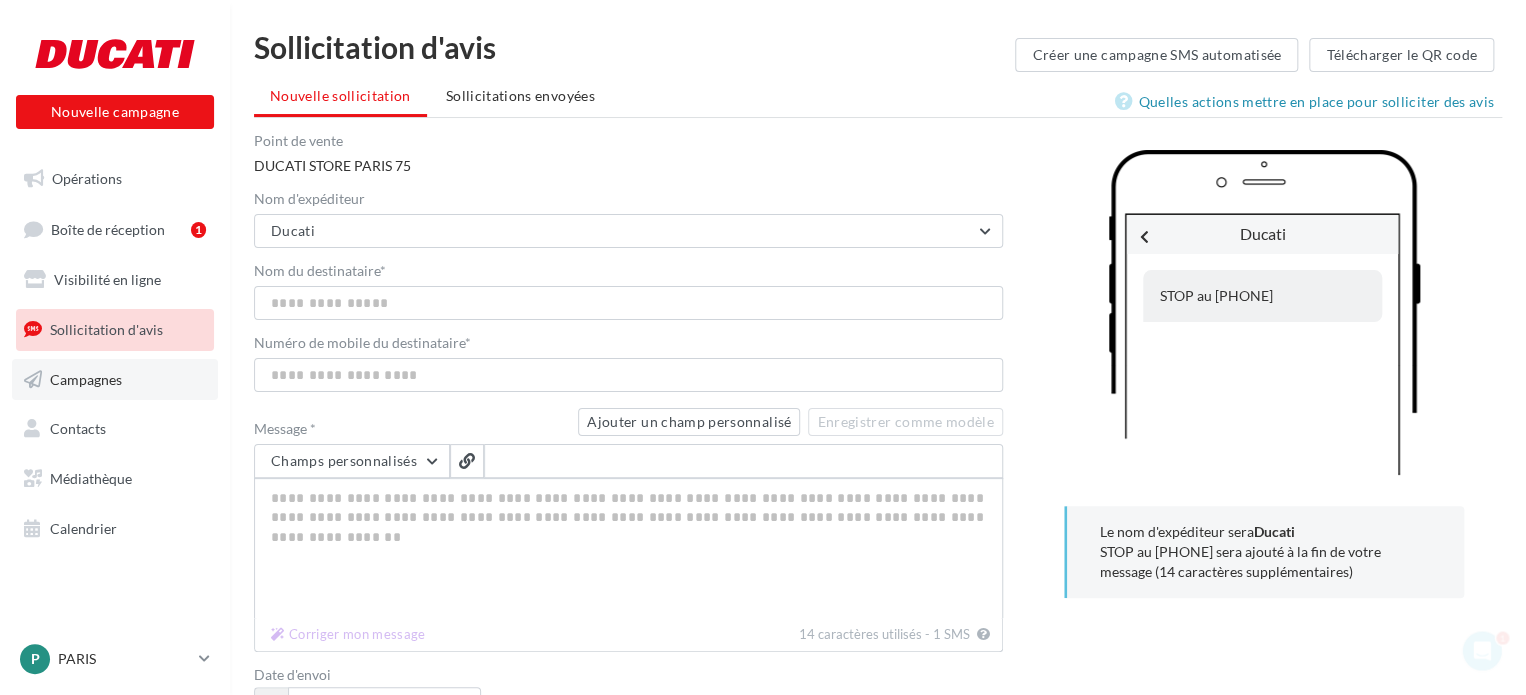 click on "Campagnes" at bounding box center (86, 378) 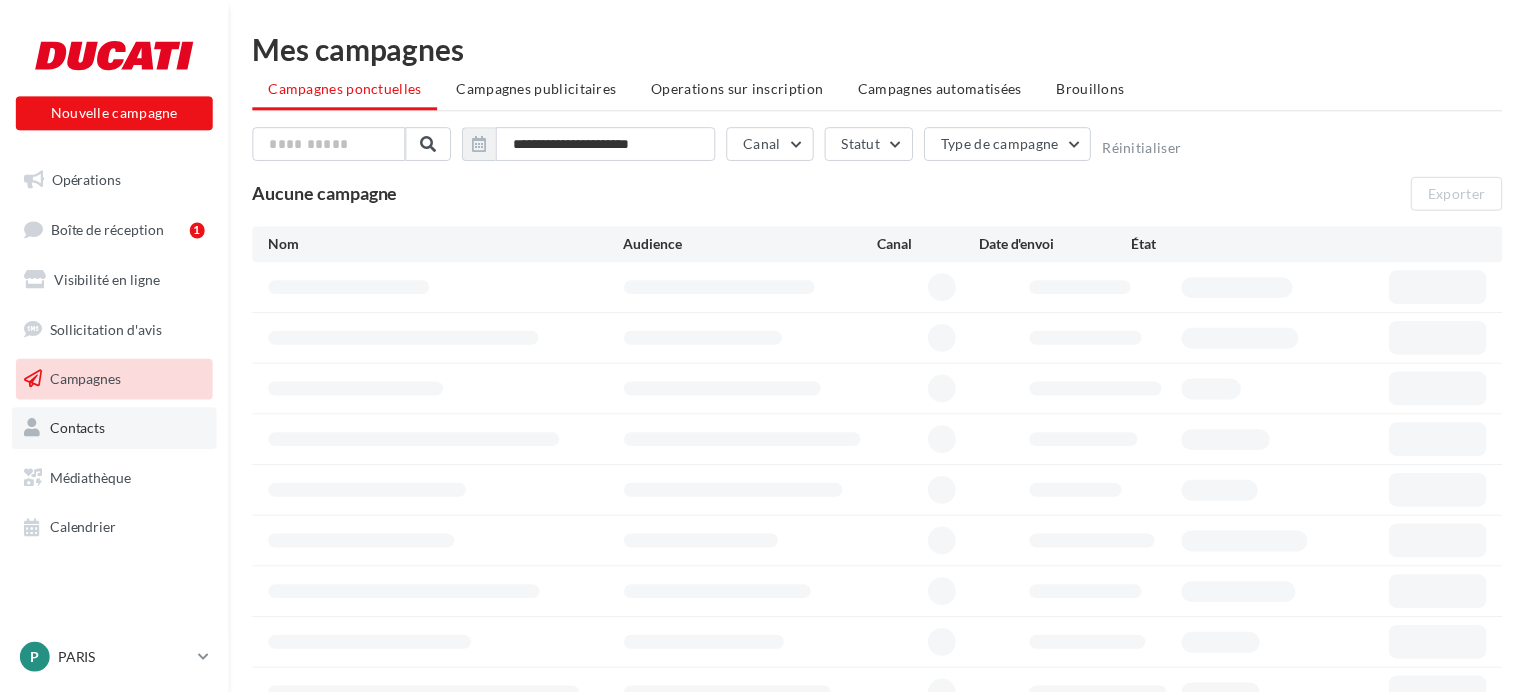 scroll, scrollTop: 0, scrollLeft: 0, axis: both 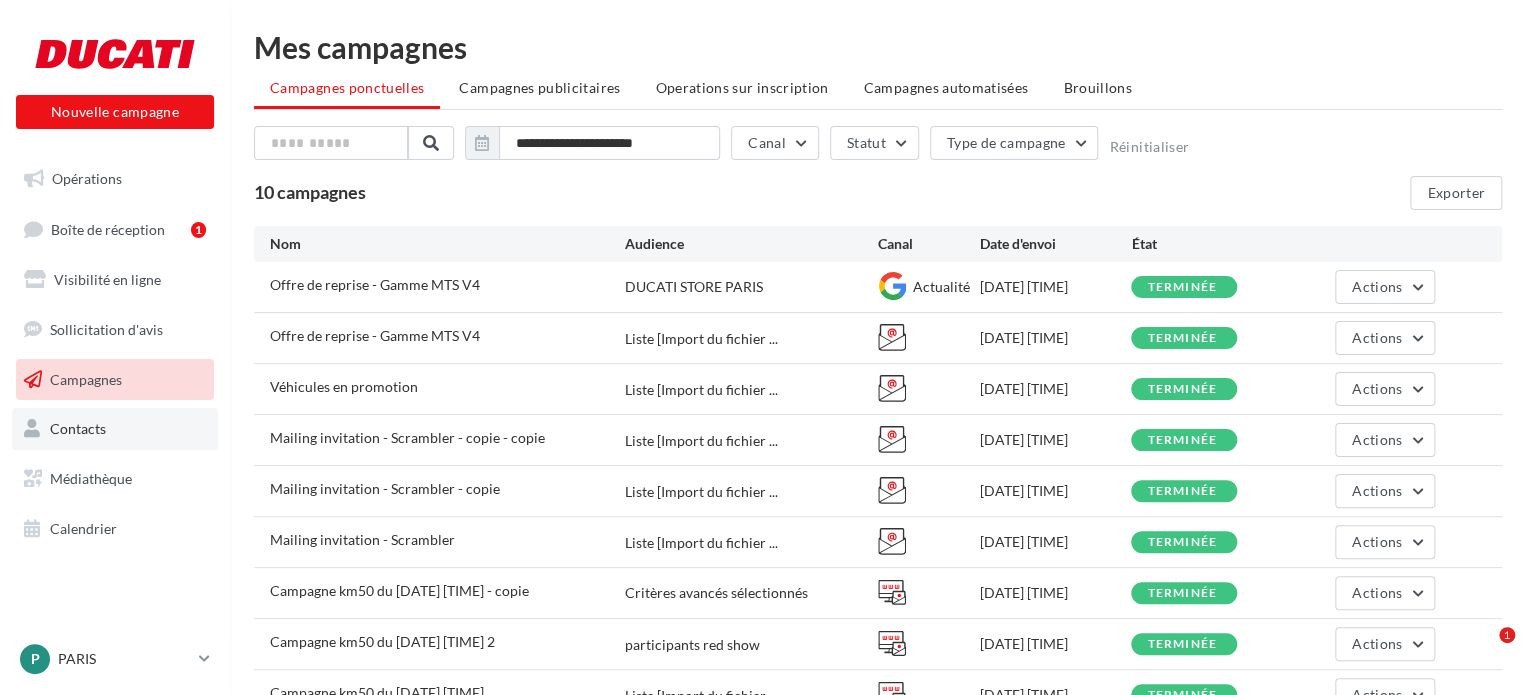 click on "Contacts" at bounding box center (78, 428) 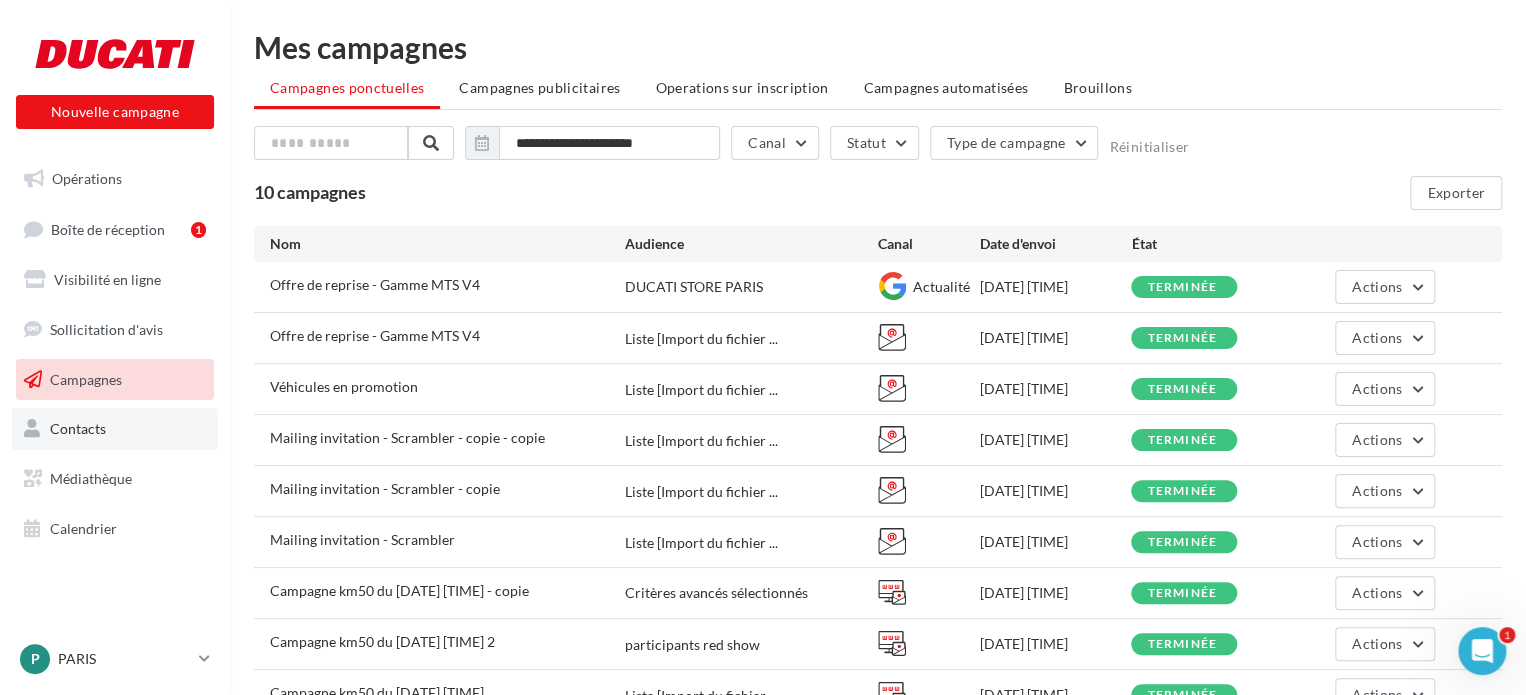 scroll, scrollTop: 0, scrollLeft: 0, axis: both 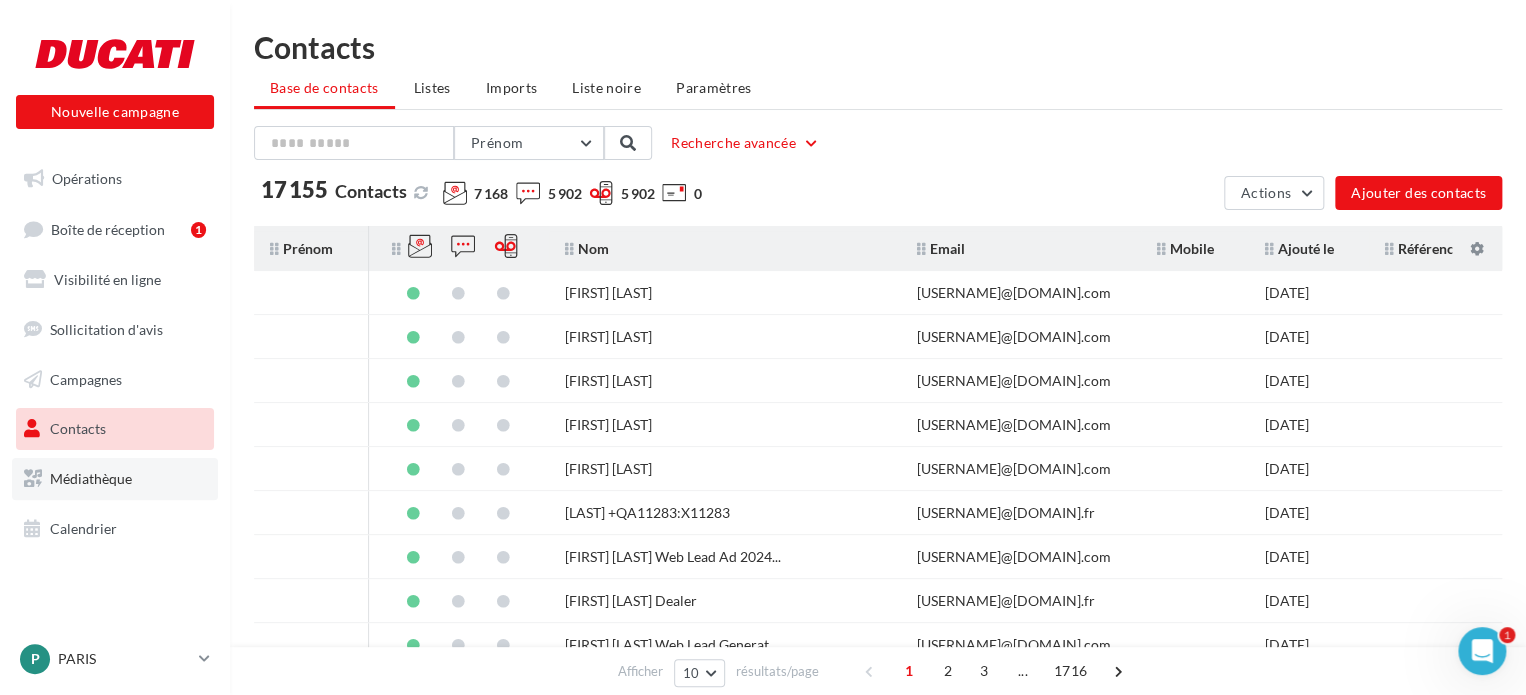 click on "Médiathèque" at bounding box center [91, 478] 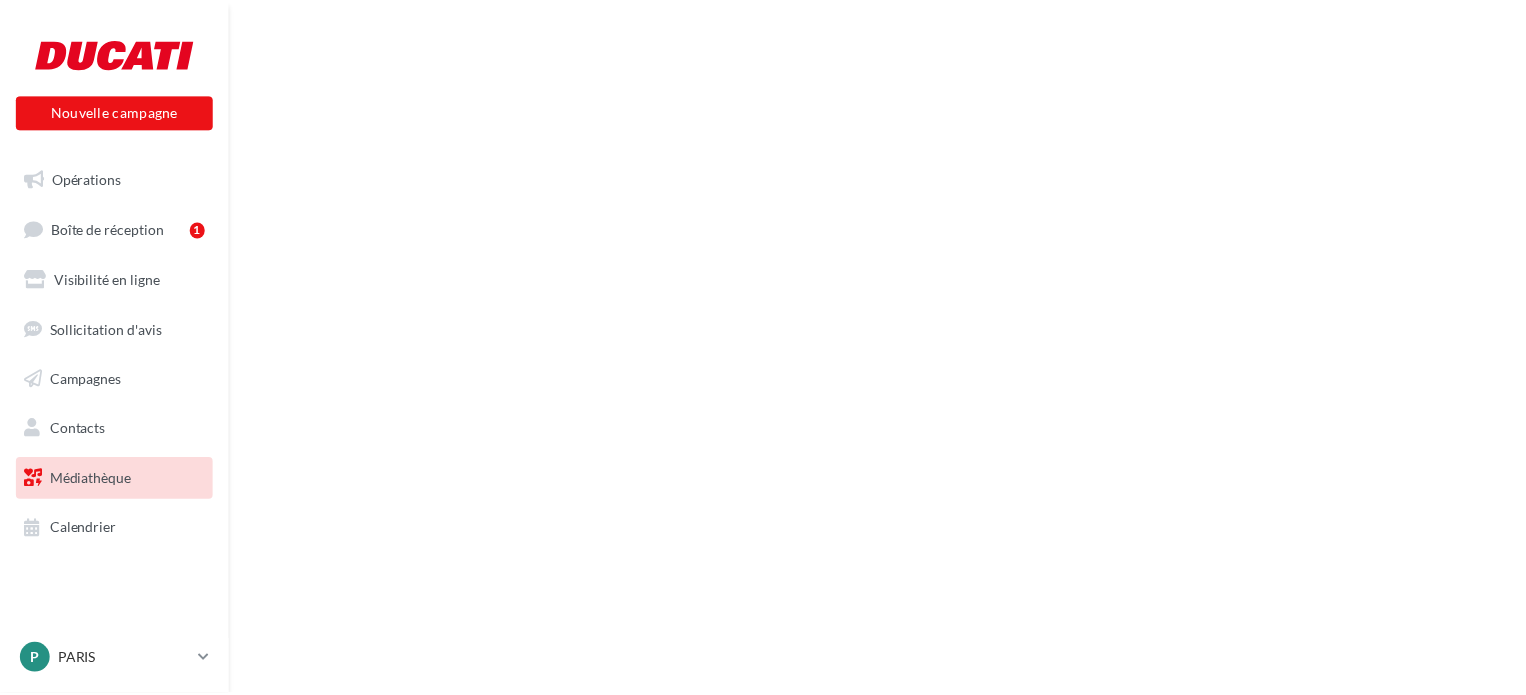 scroll, scrollTop: 0, scrollLeft: 0, axis: both 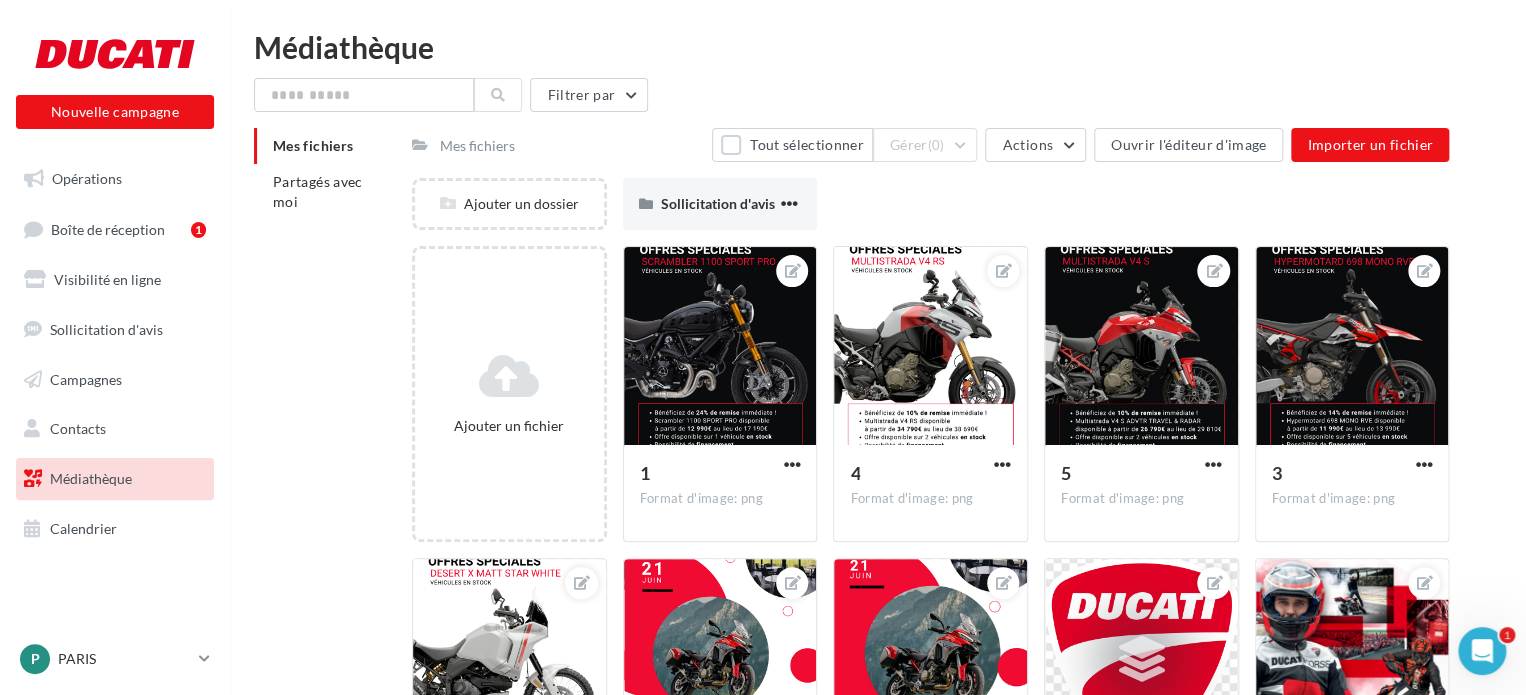 click on "Calendrier" at bounding box center [83, 528] 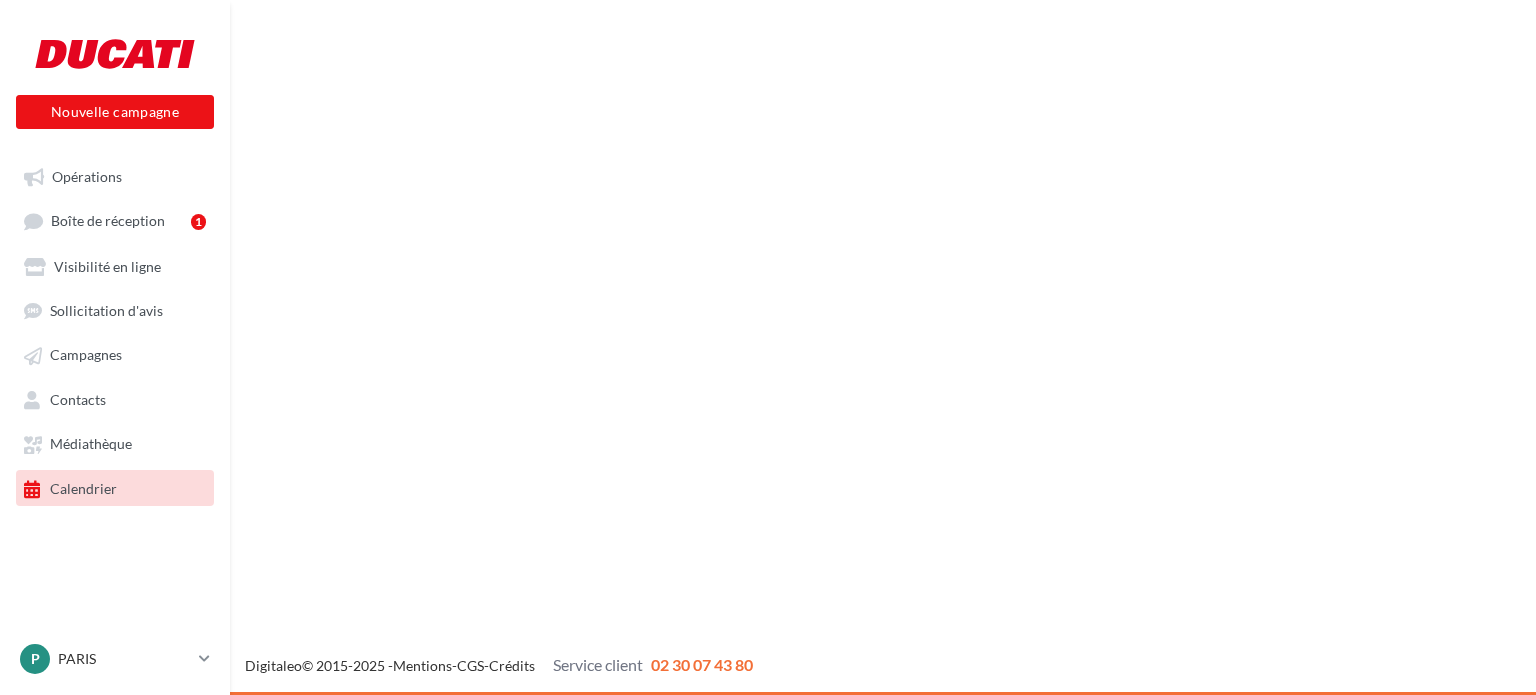scroll, scrollTop: 0, scrollLeft: 0, axis: both 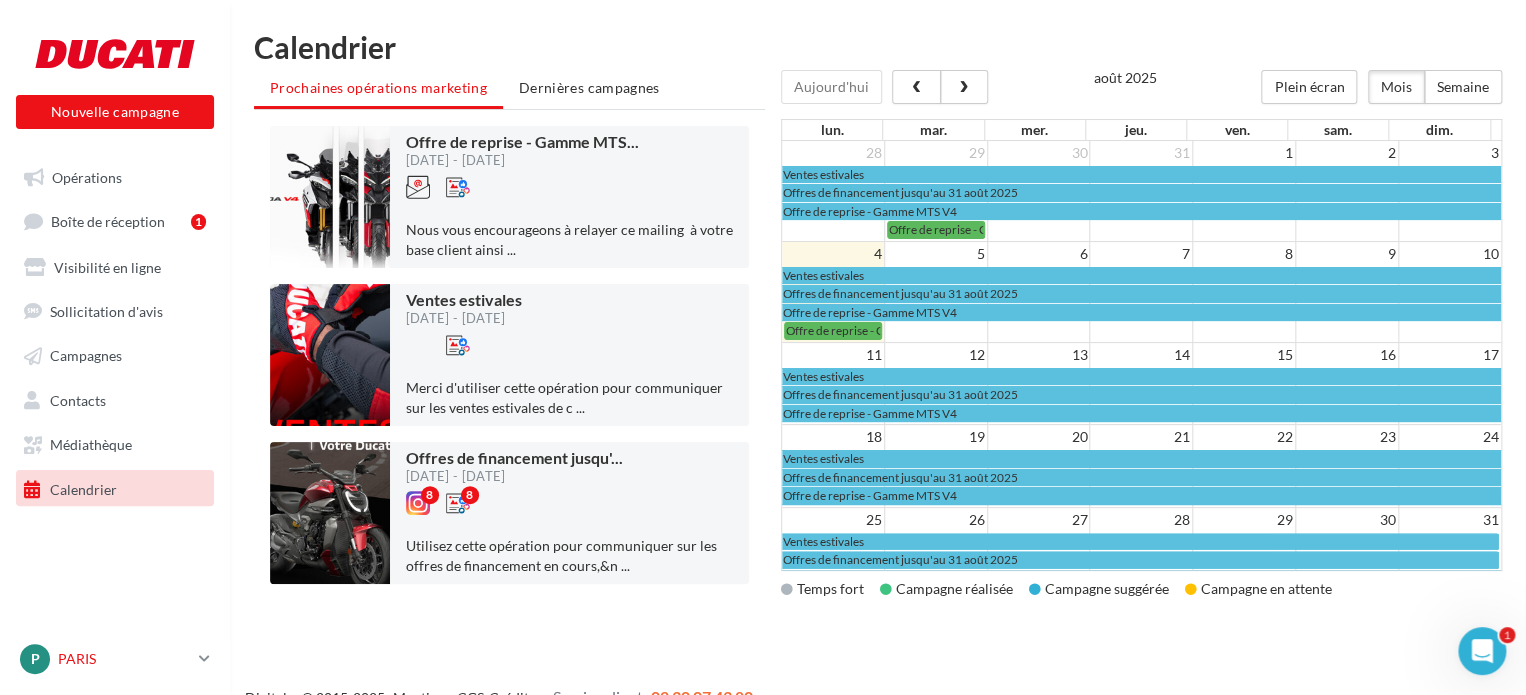 click on "PARIS" at bounding box center (124, 659) 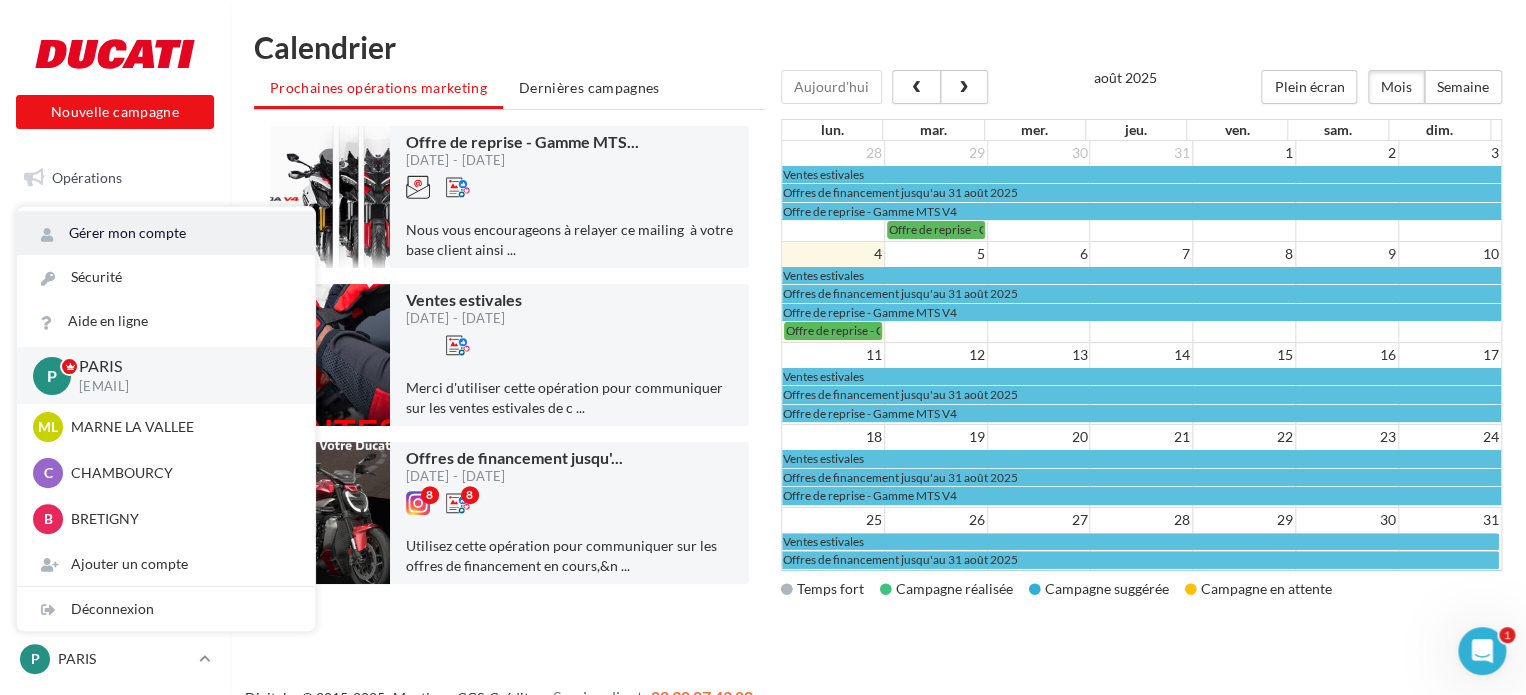 click on "Gérer mon compte" at bounding box center [166, 233] 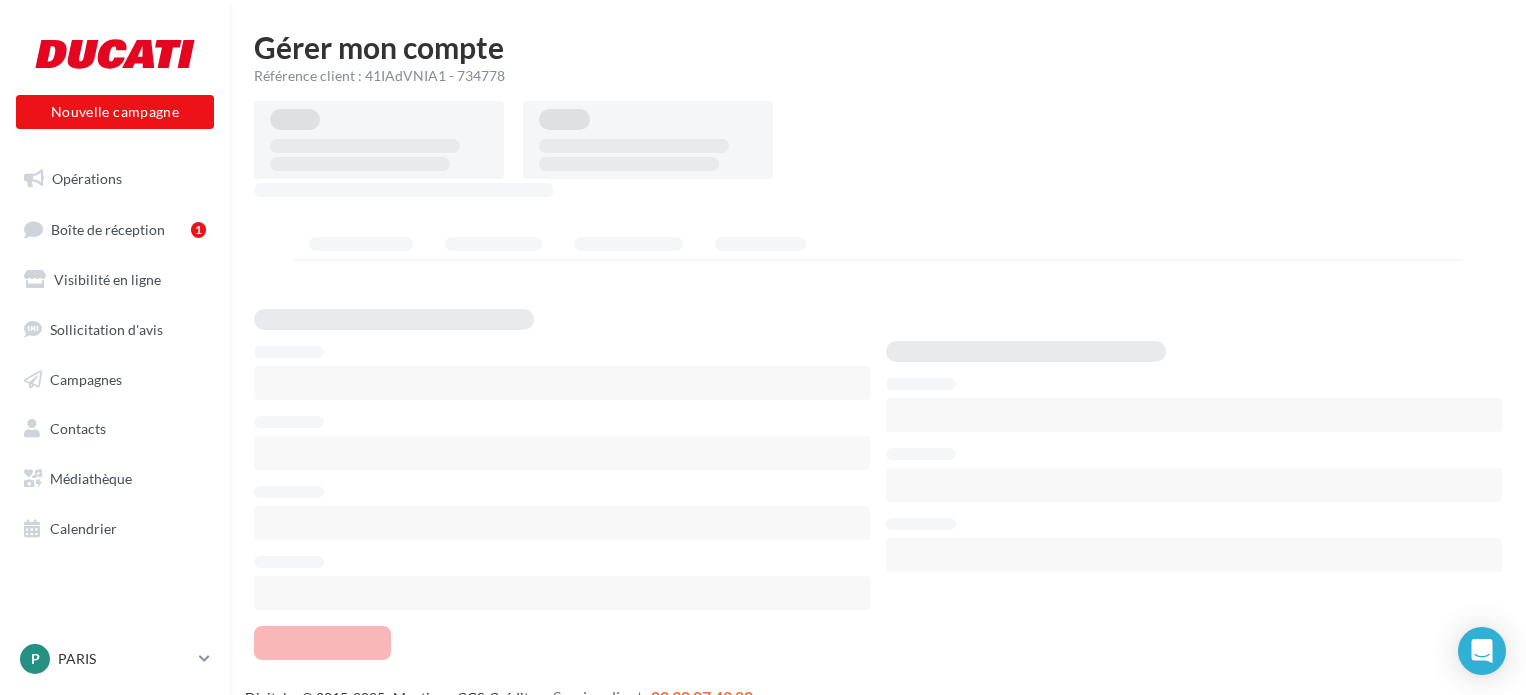 scroll, scrollTop: 0, scrollLeft: 0, axis: both 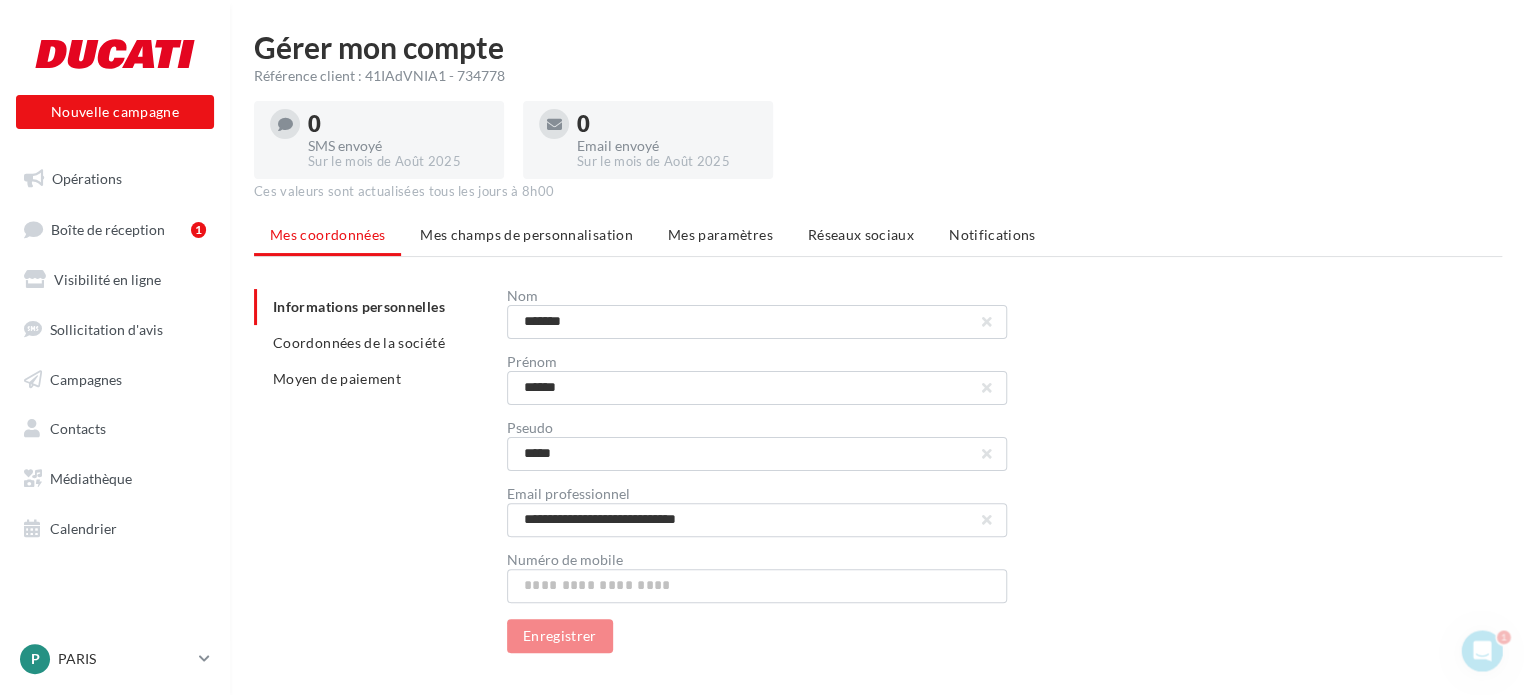 click on "Mes champs de personnalisation" at bounding box center [526, 234] 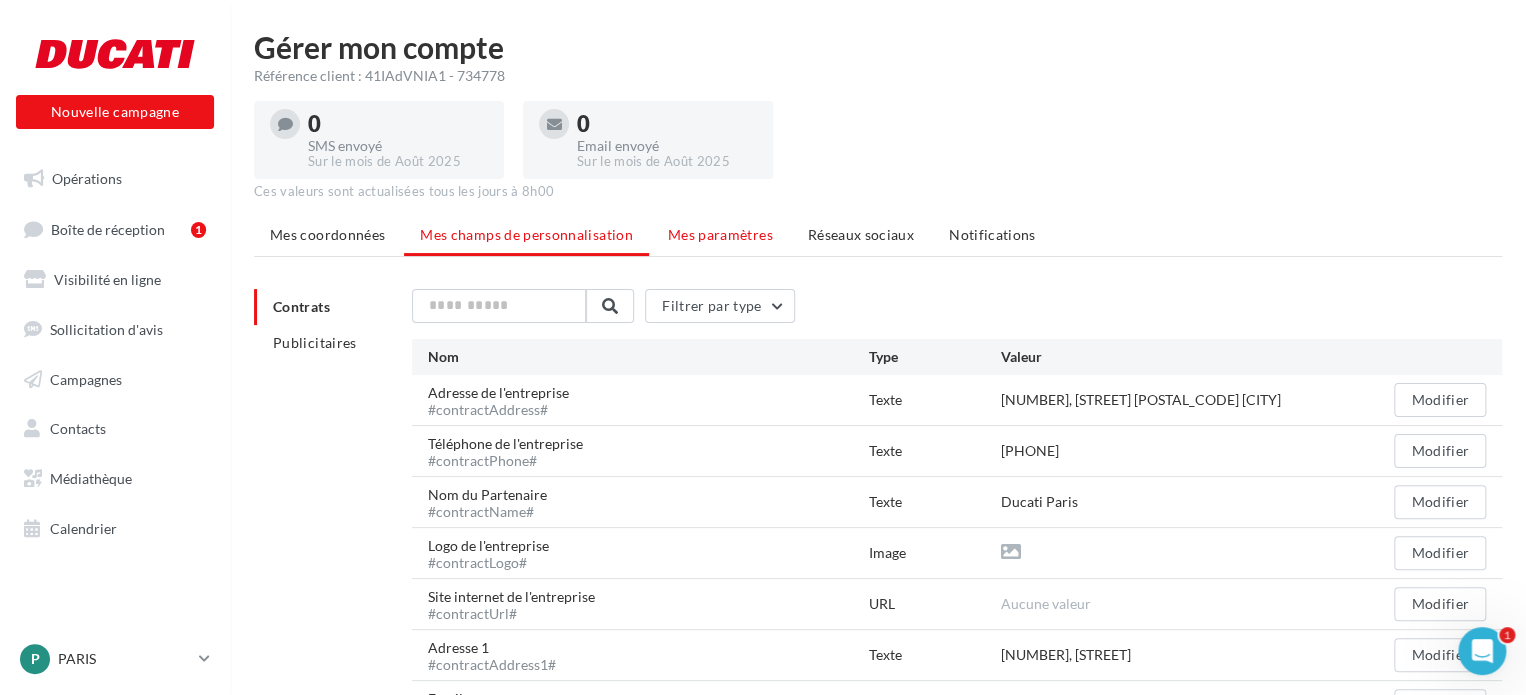 click on "Mes paramètres" at bounding box center (720, 234) 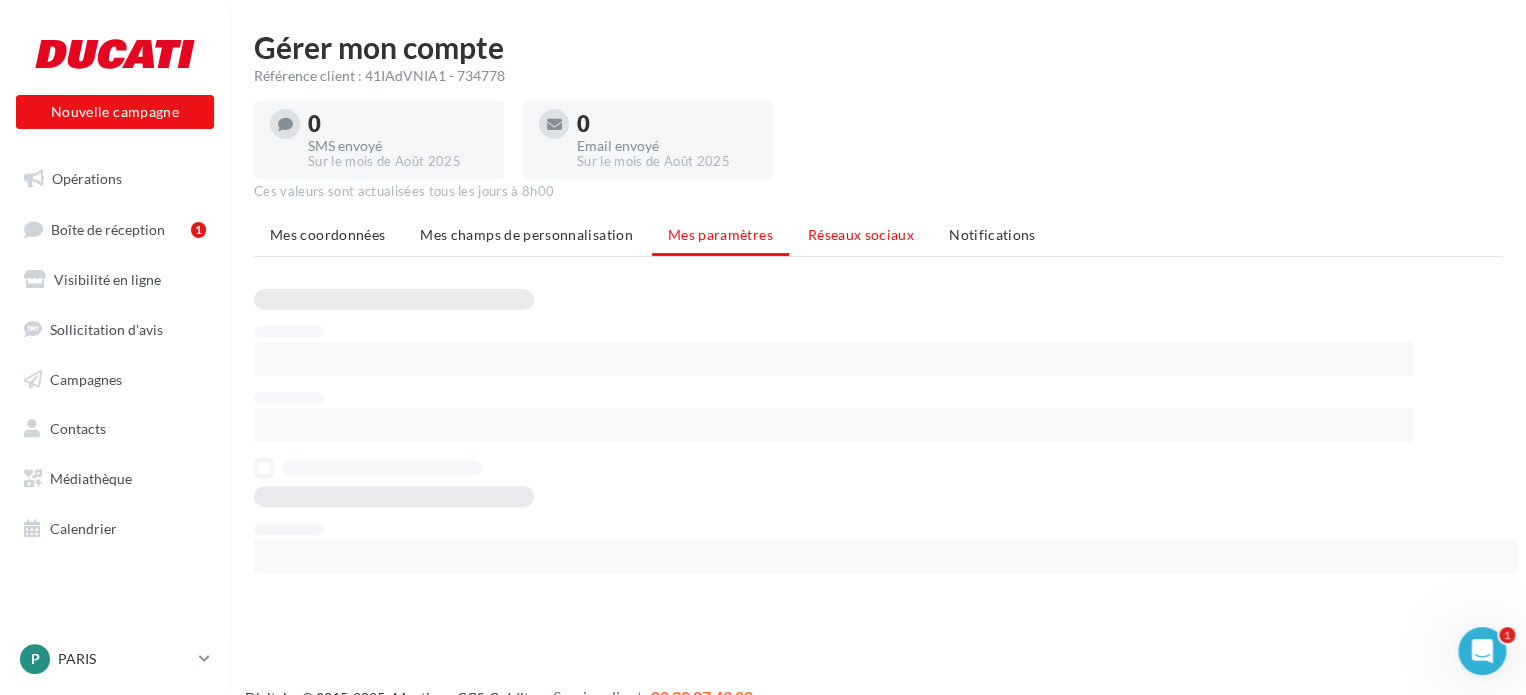 click on "Réseaux sociaux" at bounding box center (861, 234) 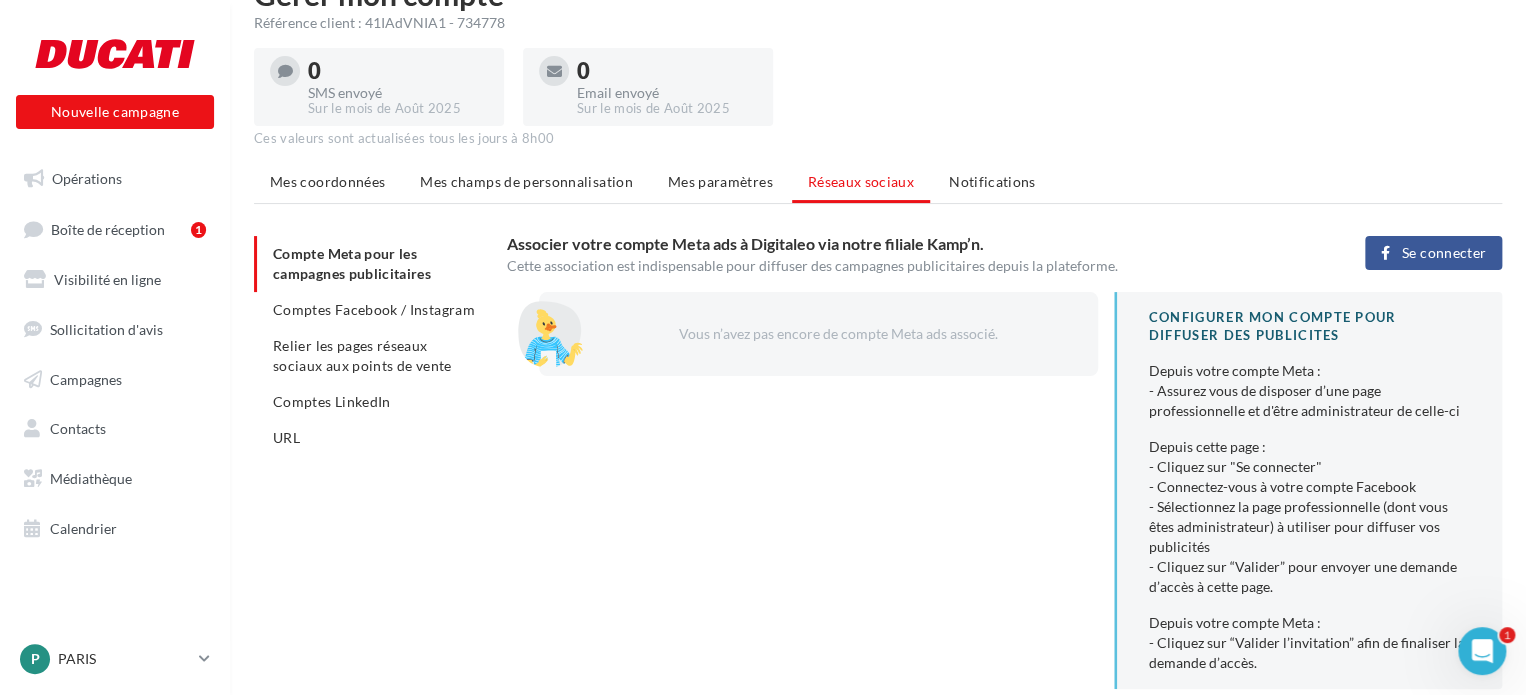 scroll, scrollTop: 100, scrollLeft: 0, axis: vertical 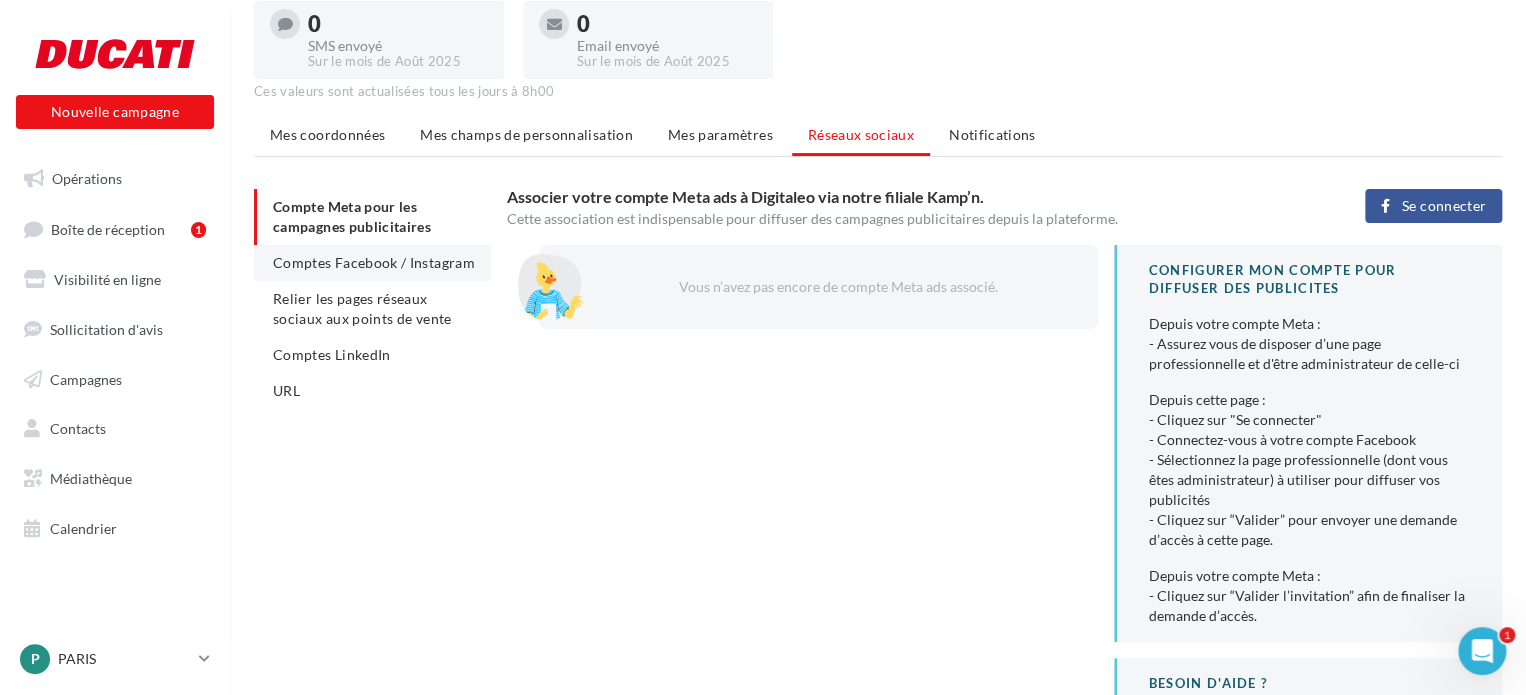 click on "Comptes Facebook / Instagram" at bounding box center (374, 262) 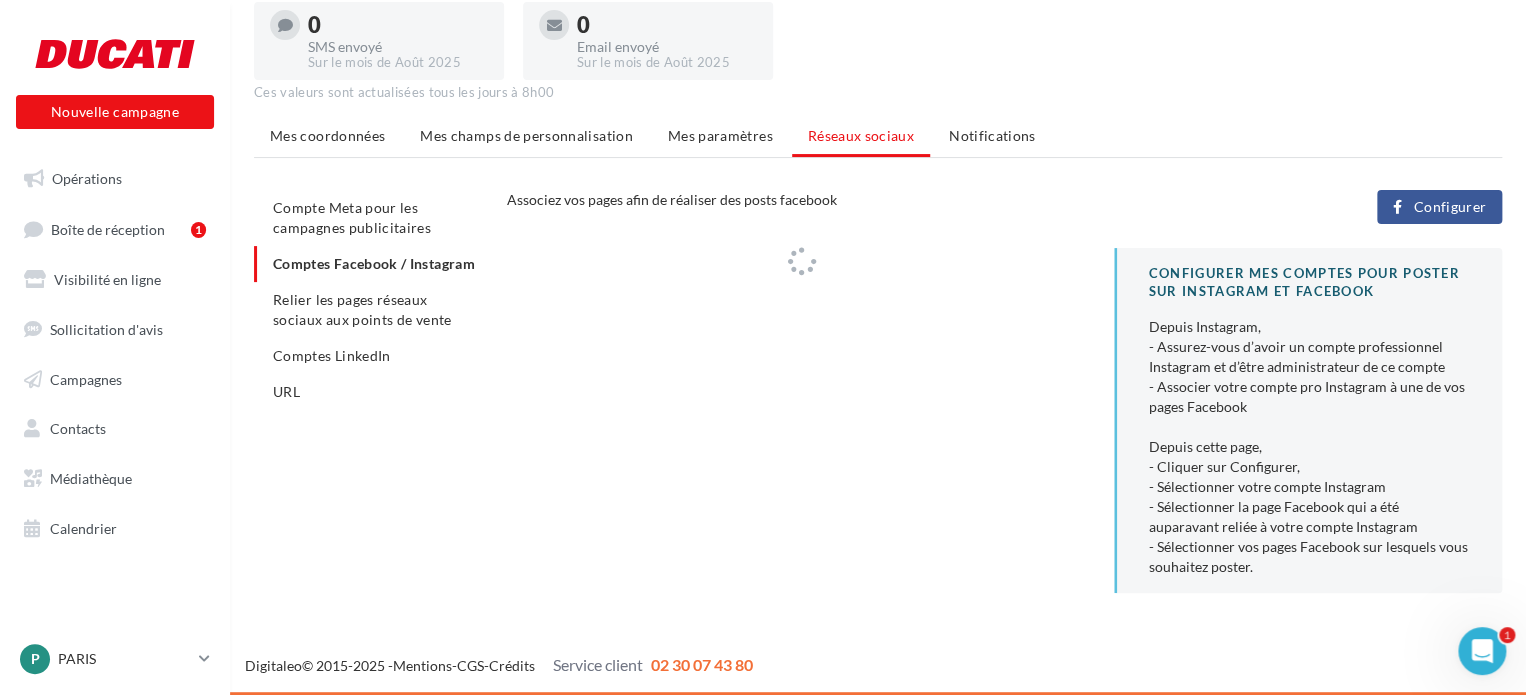 scroll, scrollTop: 98, scrollLeft: 0, axis: vertical 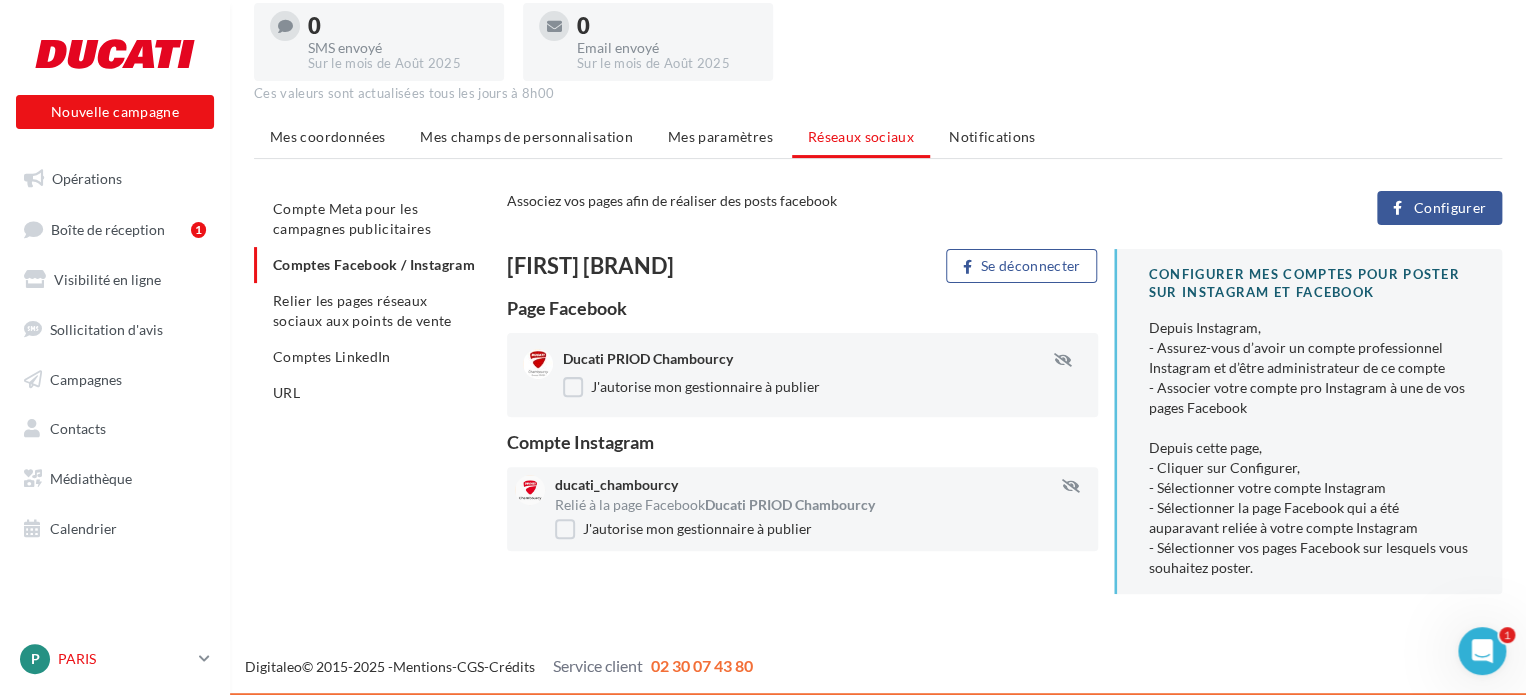 click on "[LETTER]     [CITY]   [EMAIL]" at bounding box center (105, 659) 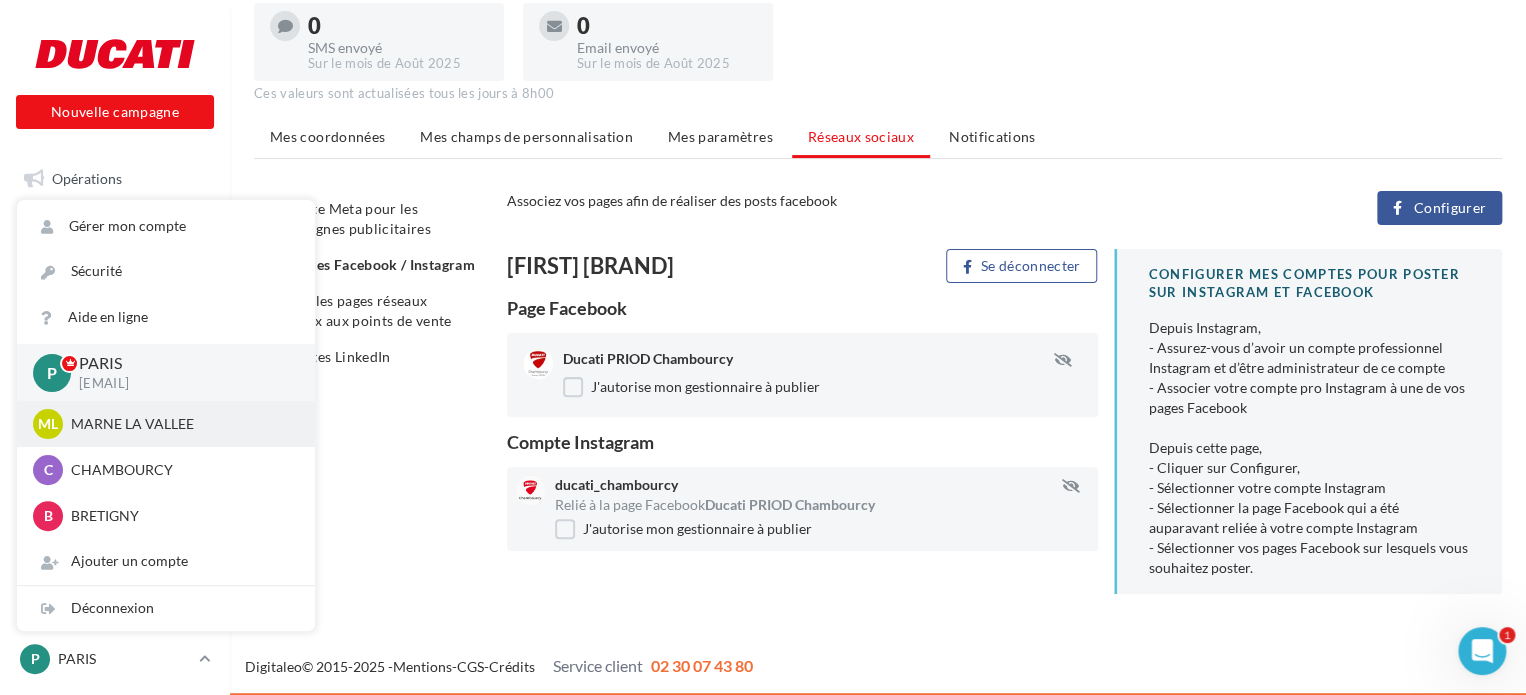 click on "MARNE LA VALLEE" at bounding box center (181, 424) 